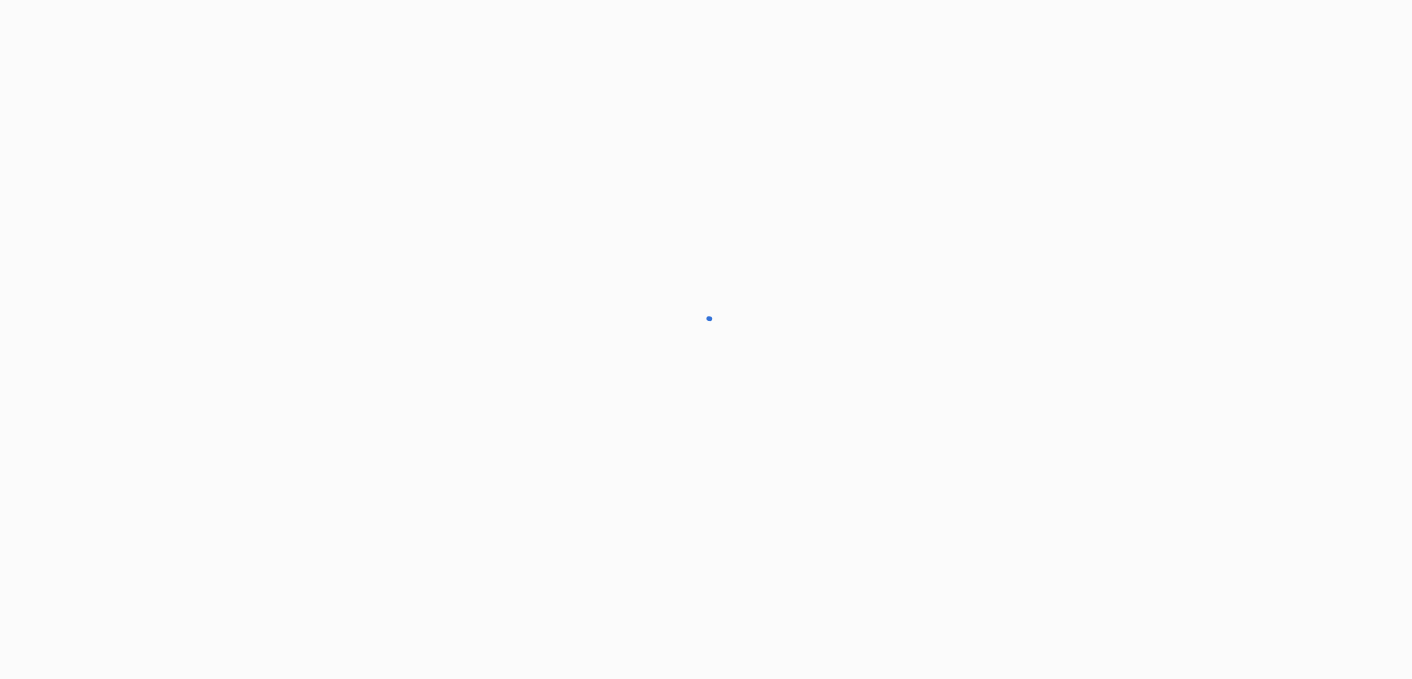 scroll, scrollTop: 0, scrollLeft: 0, axis: both 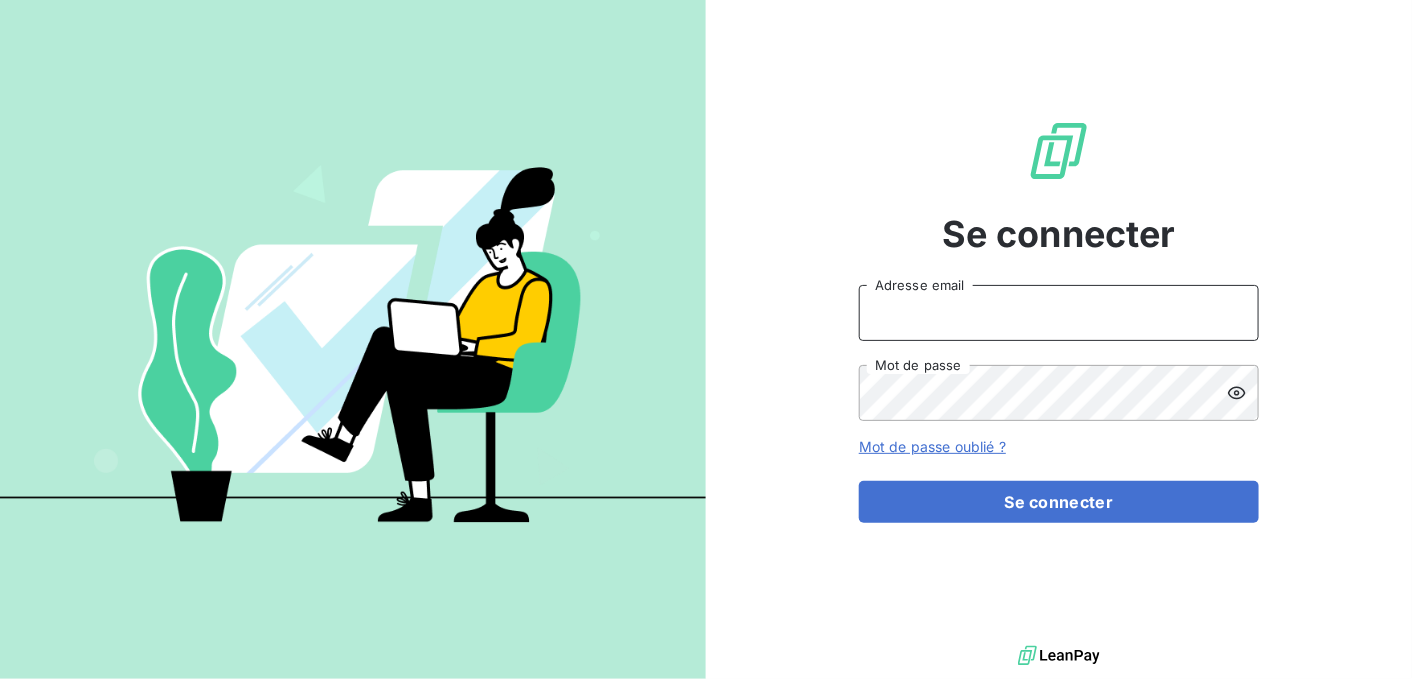 click on "Adresse email" at bounding box center (1059, 313) 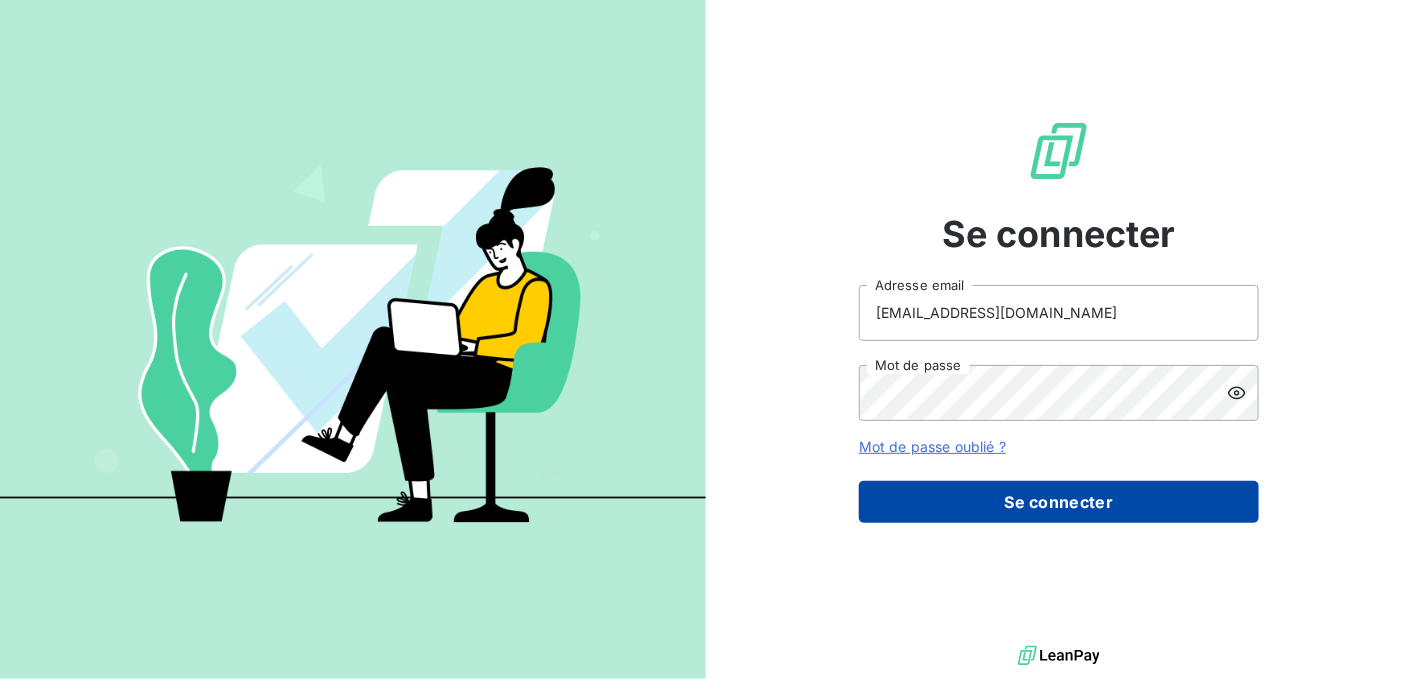 click on "Se connecter" at bounding box center (1059, 502) 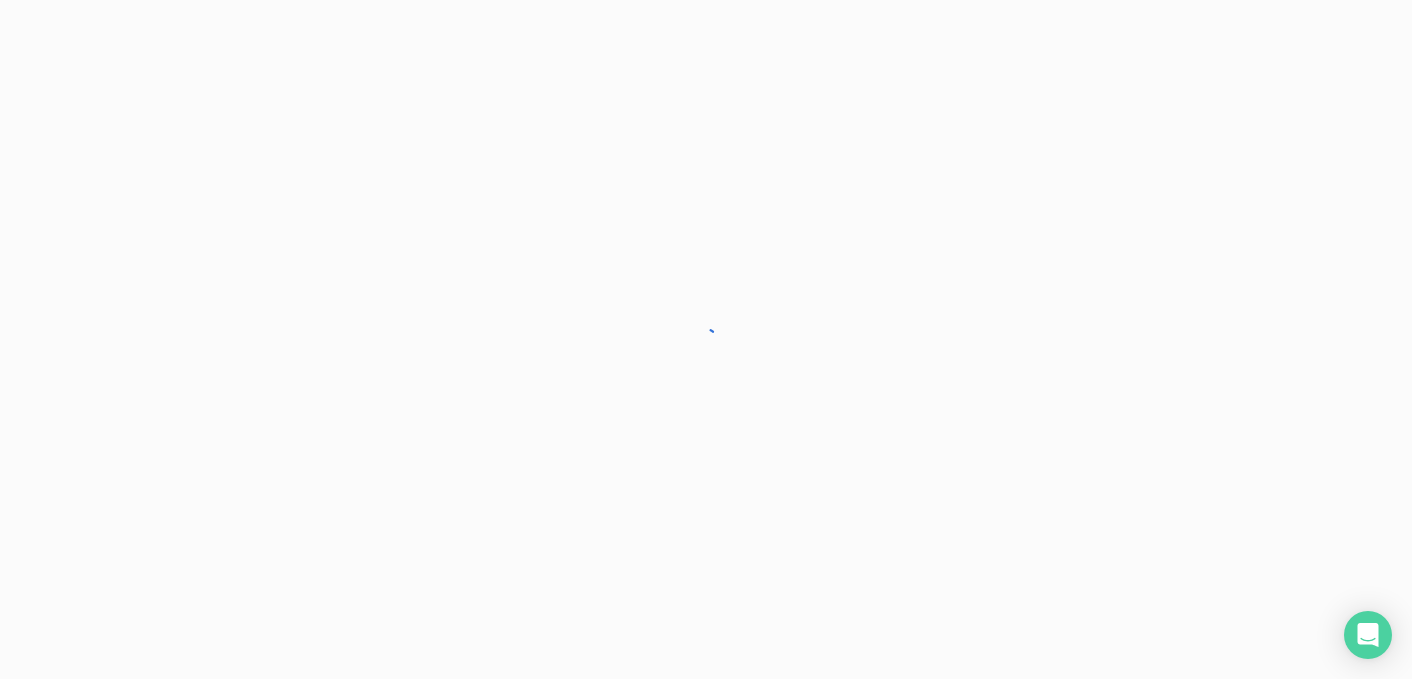 scroll, scrollTop: 0, scrollLeft: 0, axis: both 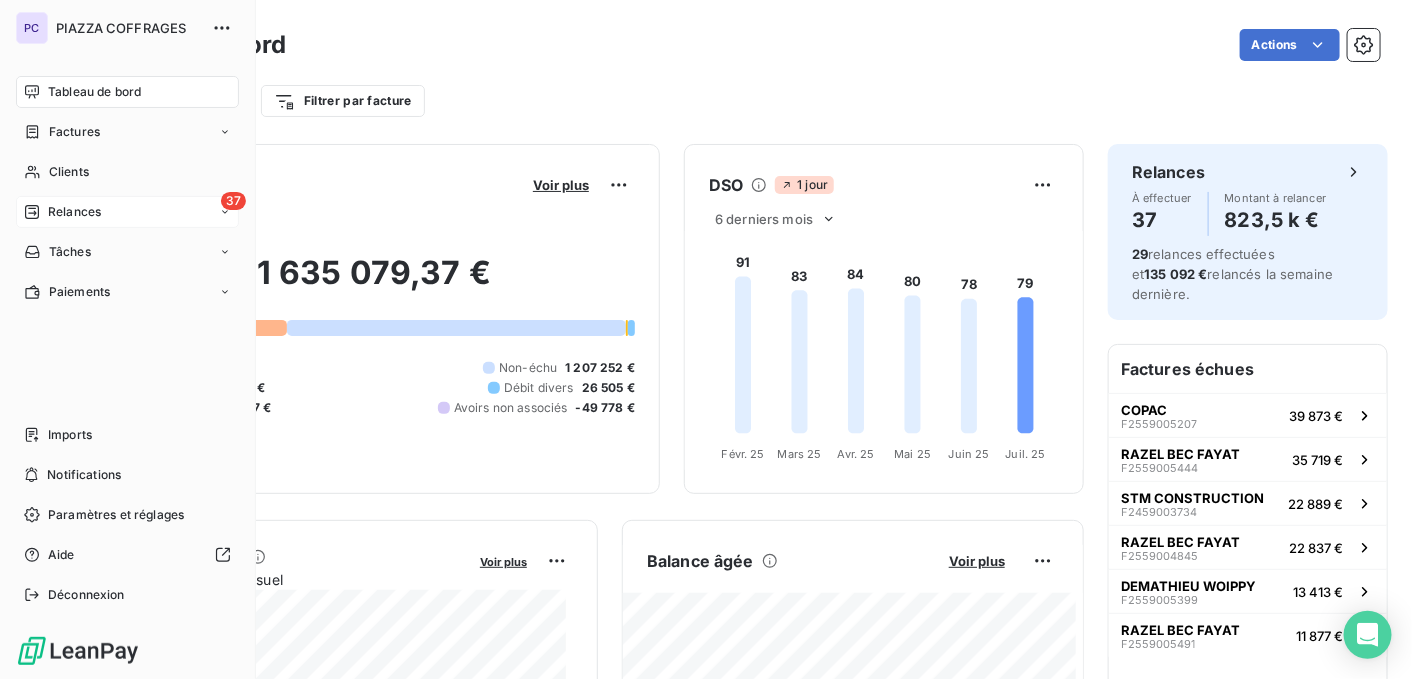 click on "Relances" at bounding box center (74, 212) 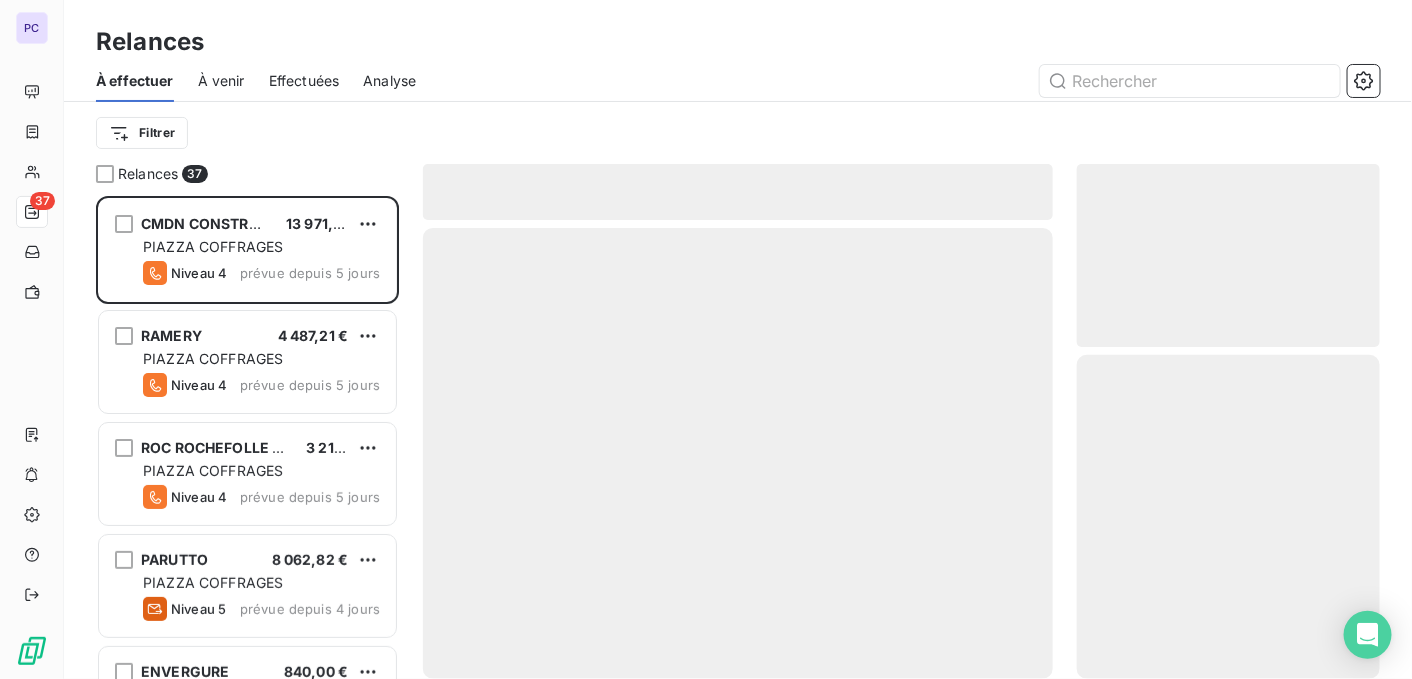 scroll, scrollTop: 15, scrollLeft: 15, axis: both 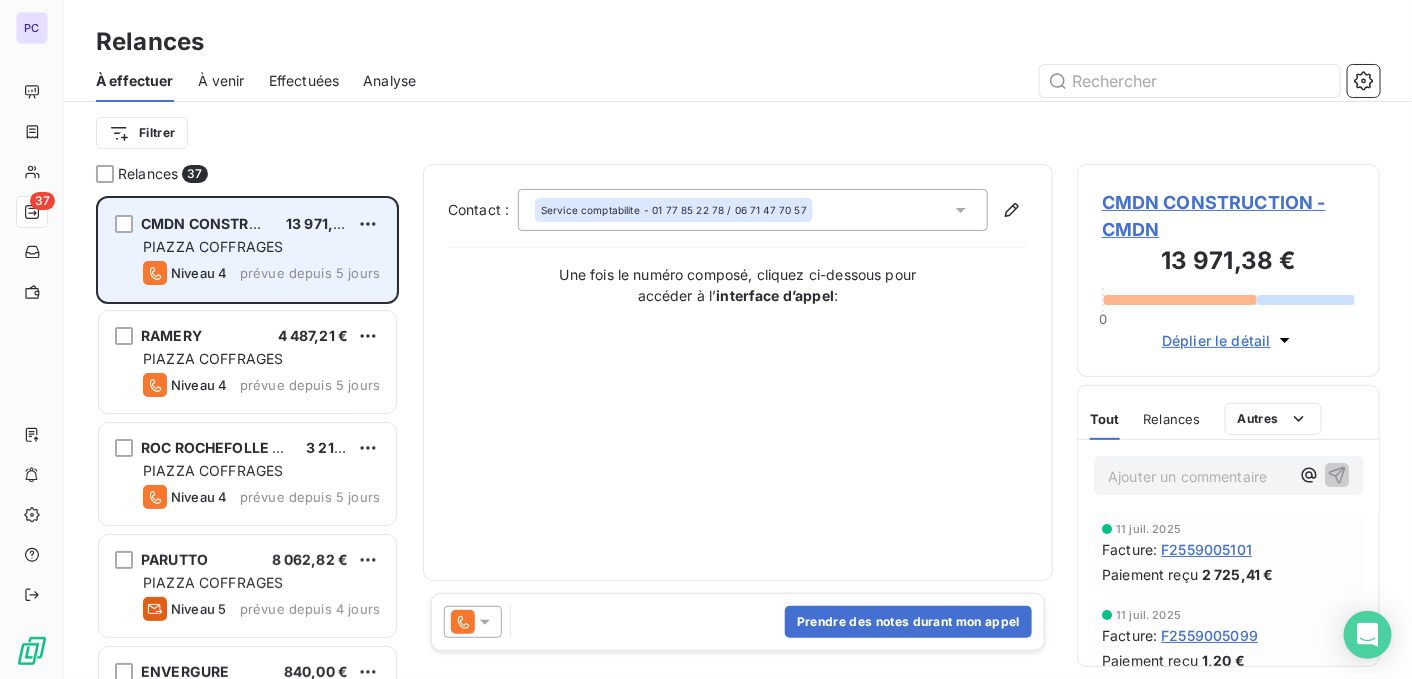 click on "PIAZZA COFFRAGES" at bounding box center [261, 247] 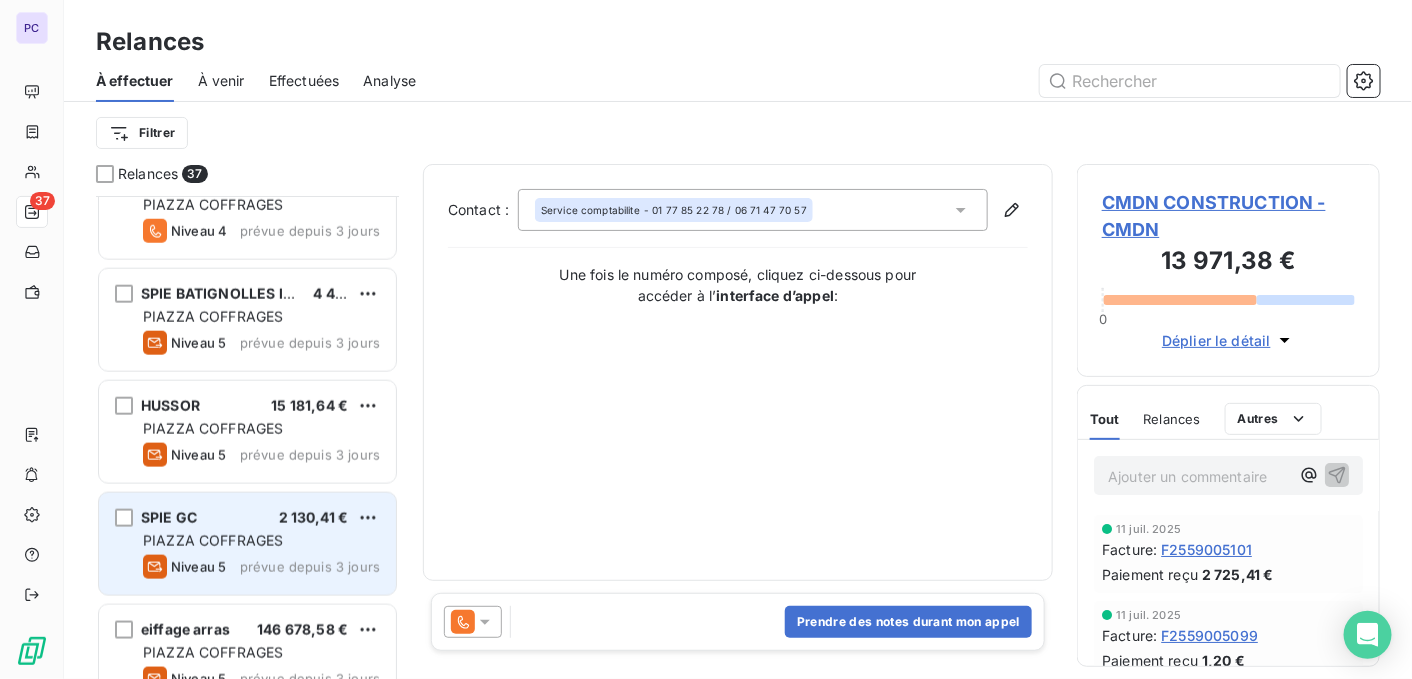 scroll, scrollTop: 800, scrollLeft: 0, axis: vertical 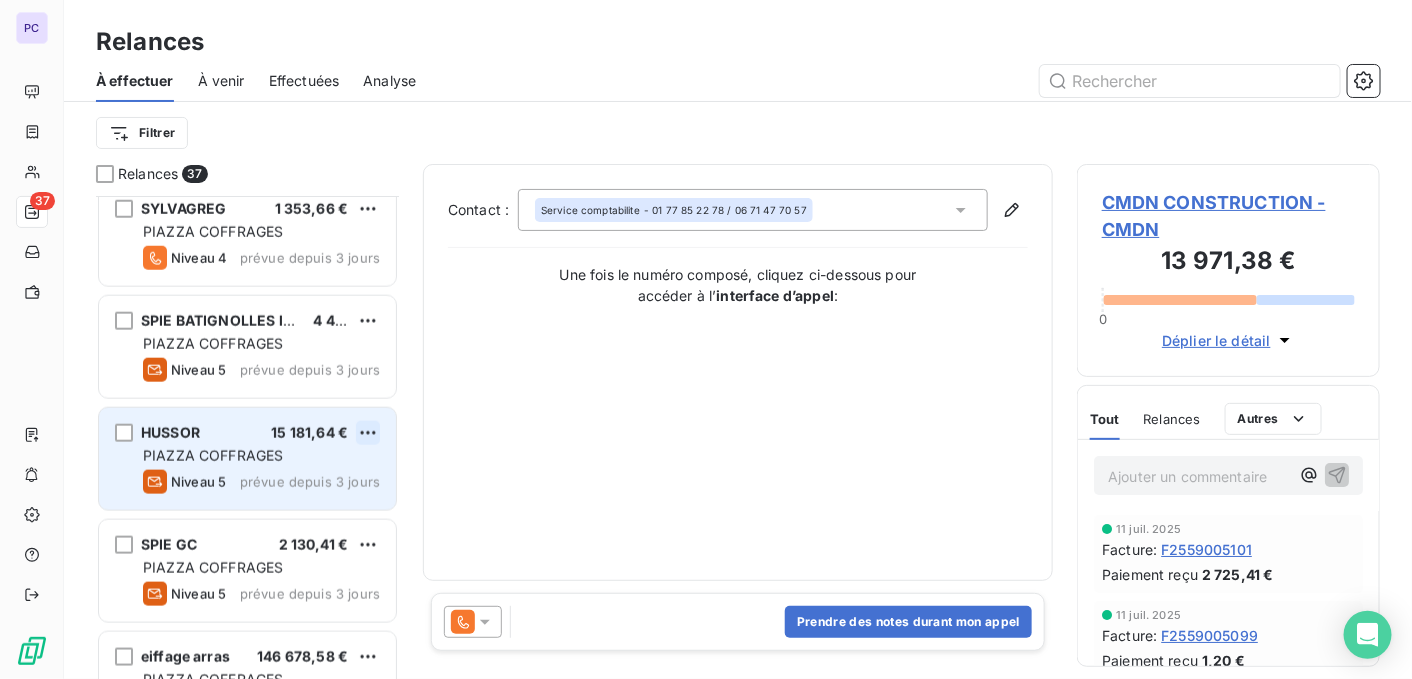 click on "PC 37 Relances À effectuer À venir Effectuées Analyse Filtrer Relances 37 CMDN CONSTRUCTION  13 971,38 € PIAZZA COFFRAGES  Niveau 4 prévue depuis 5 jours RAMERY 4 487,21 € PIAZZA COFFRAGES  Niveau 4 prévue depuis 5 jours ROC ROCHEFOLLE CONSTRUCTION  3 215,71 € PIAZZA COFFRAGES  Niveau 4 prévue depuis 5 jours PARUTTO 8 062,82 € PIAZZA COFFRAGES  Niveau 5 prévue depuis 4 jours ENVERGURE 840,00 € PIAZZA COFFRAGES  Niveau 4 prévue depuis 3 jours TRIBAT CONSTRUCTION 8 933,75 € PIAZZA COFFRAGES  Niveau 4 prévue depuis 3 jours LAGIER BATIMENT  1 701,56 € [GEOGRAPHIC_DATA]  Niveau 4 prévue depuis 3 jours SYLVAGREG 1 353,66 € [GEOGRAPHIC_DATA]  Niveau 4 prévue depuis 3 jours SPIE BATIGNOLLES ILE DE [GEOGRAPHIC_DATA]  4 423,61 € [GEOGRAPHIC_DATA]  Niveau 5 prévue depuis 3 jours HUSSOR 15 181,64 € PIAZZA COFFRAGES  Niveau 5 prévue depuis 3 jours SPIE GC  2 130,41 € PIAZZA COFFRAGES  Niveau 5 prévue depuis 3 jours eiffage arras  146 678,58 € Niveau 5 nge gc" at bounding box center [706, 339] 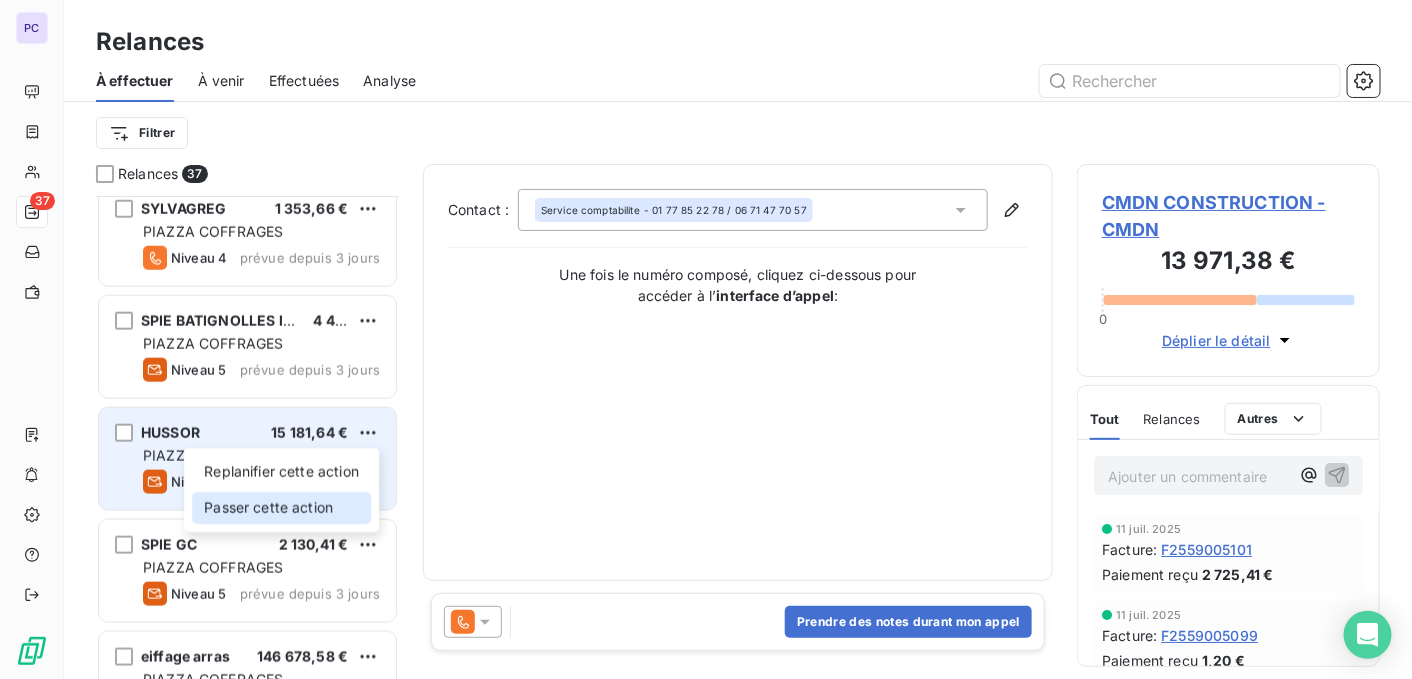 click on "Passer cette action" at bounding box center (281, 508) 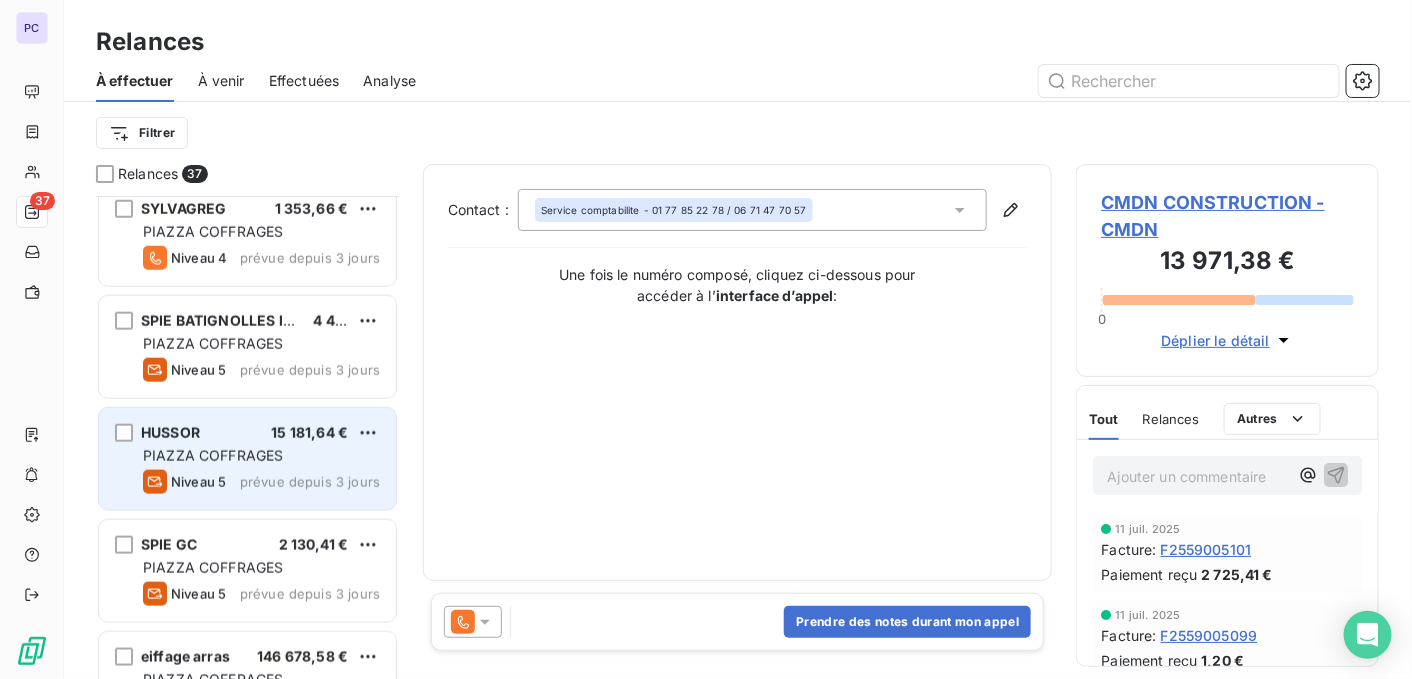 scroll, scrollTop: 467, scrollLeft: 288, axis: both 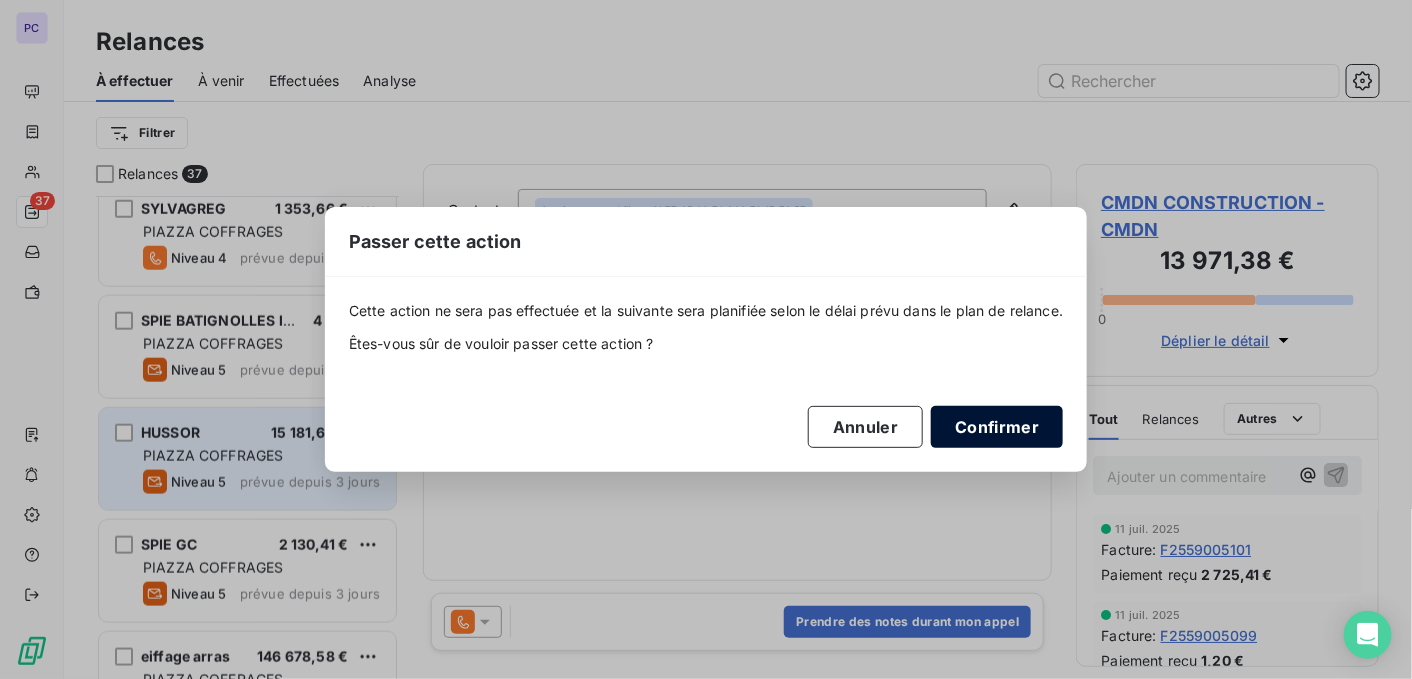drag, startPoint x: 1034, startPoint y: 424, endPoint x: 993, endPoint y: 426, distance: 41.04875 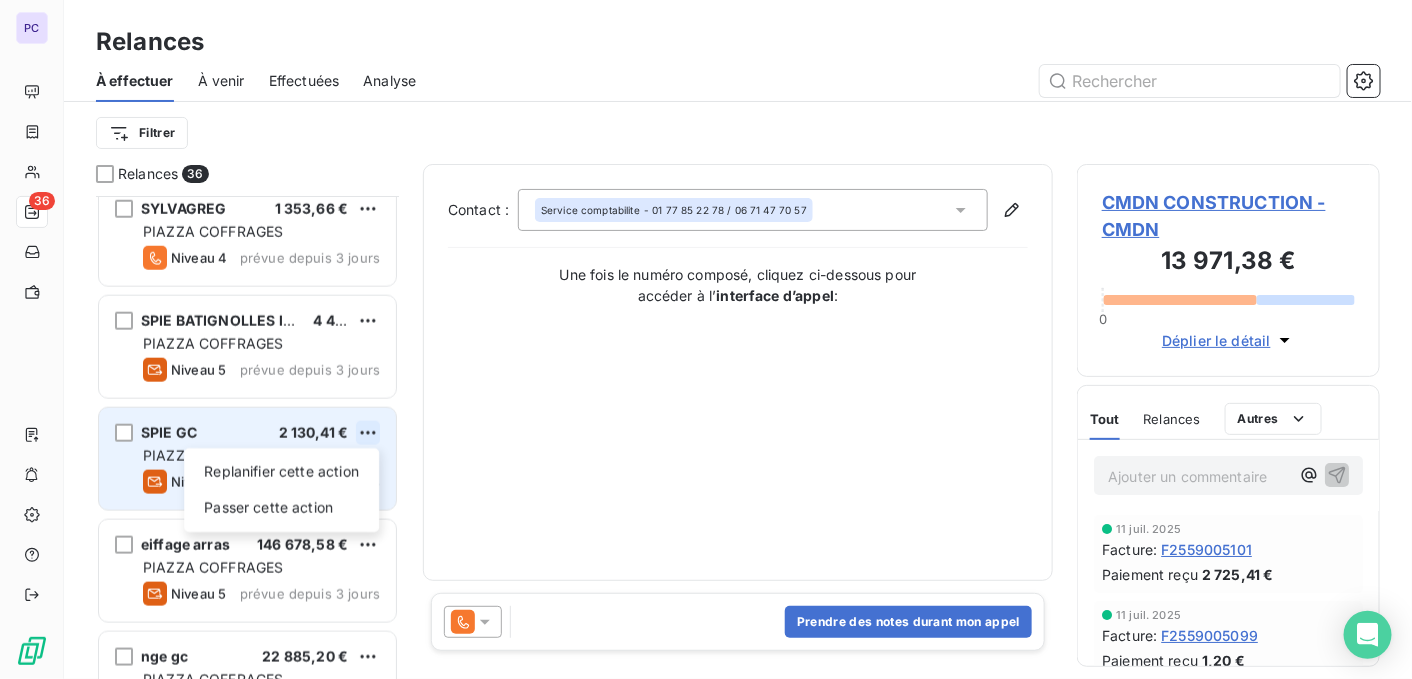 click on "PC 36 Relances À effectuer À venir Effectuées Analyse Filtrer Relances 36 CMDN CONSTRUCTION  13 971,38 € PIAZZA COFFRAGES  Niveau 4 prévue depuis 5 jours RAMERY 4 487,21 € PIAZZA COFFRAGES  Niveau 4 prévue depuis 5 jours ROC ROCHEFOLLE CONSTRUCTION  3 215,71 € PIAZZA COFFRAGES  Niveau 4 prévue depuis 5 jours PARUTTO 8 062,82 € PIAZZA COFFRAGES  Niveau 5 prévue depuis 4 jours ENVERGURE 840,00 € PIAZZA COFFRAGES  Niveau 4 prévue depuis 3 jours TRIBAT CONSTRUCTION 8 933,75 € PIAZZA COFFRAGES  Niveau 4 prévue depuis 3 jours LAGIER BATIMENT  1 701,56 € [GEOGRAPHIC_DATA]  Niveau 4 prévue depuis 3 jours SYLVAGREG 1 353,66 € [GEOGRAPHIC_DATA]  Niveau 4 prévue depuis 3 jours SPIE BATIGNOLLES ILE DE [GEOGRAPHIC_DATA]  4 423,61 € PIAZZA COFFRAGES  Niveau 5 prévue depuis 3 jours SPIE GC  2 130,41 € Replanifier cette action Passer cette action PIAZZA COFFRAGES  Niveau 5 prévue depuis 3 jours eiffage arras  146 678,58 € PIAZZA COFFRAGES  Niveau 5 nge gc  Niveau 4" at bounding box center (706, 339) 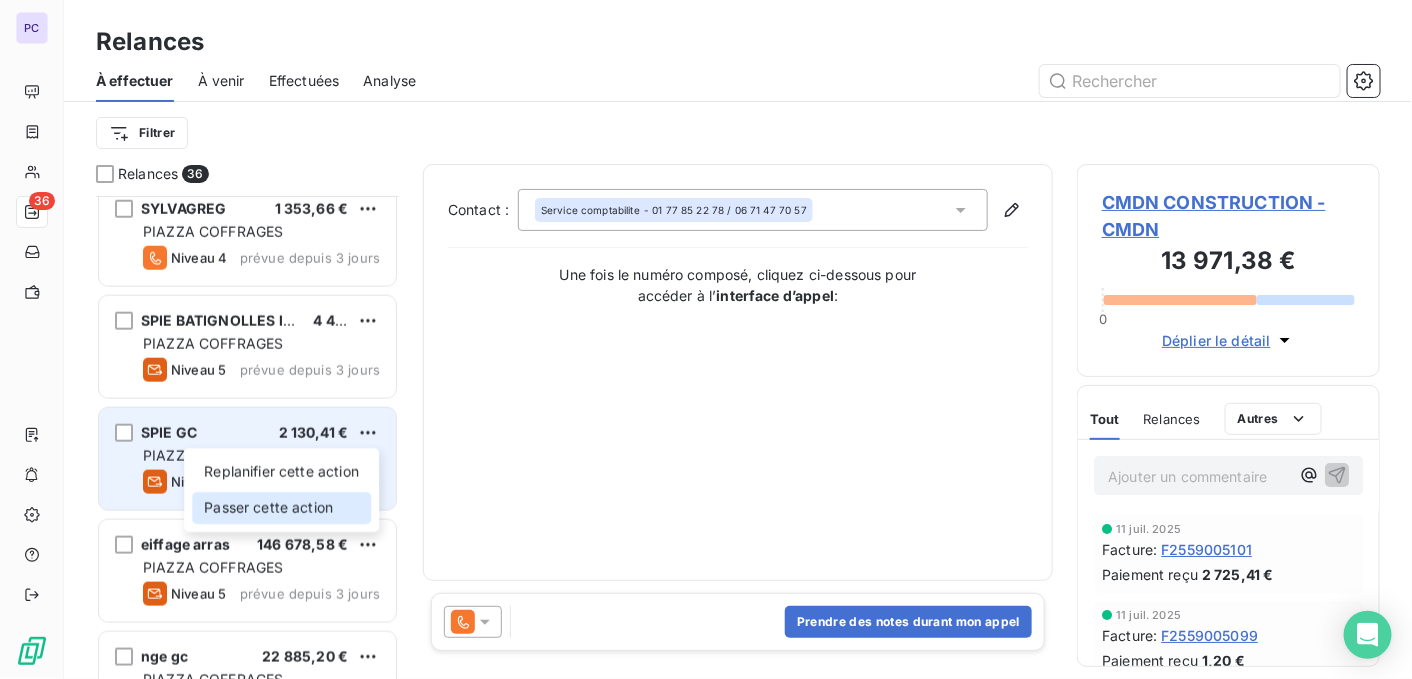 click on "Passer cette action" at bounding box center [281, 508] 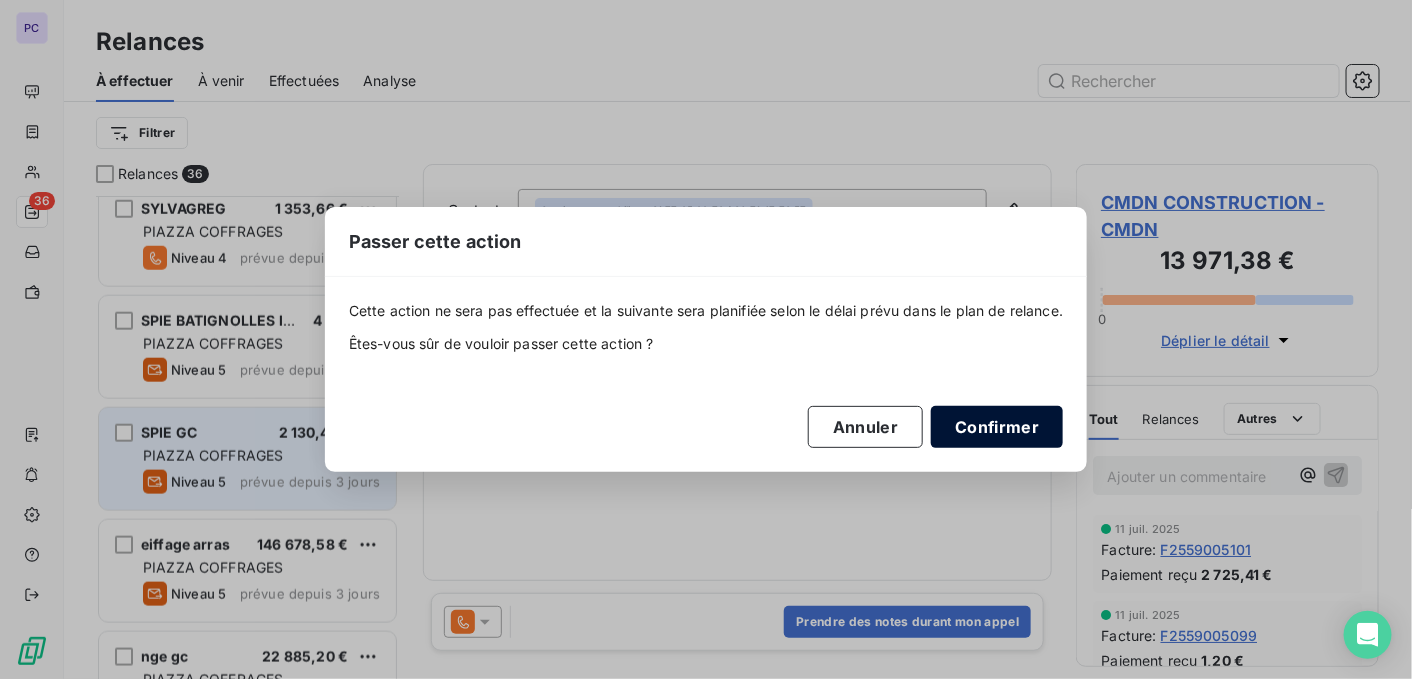 click on "Confirmer" at bounding box center (997, 427) 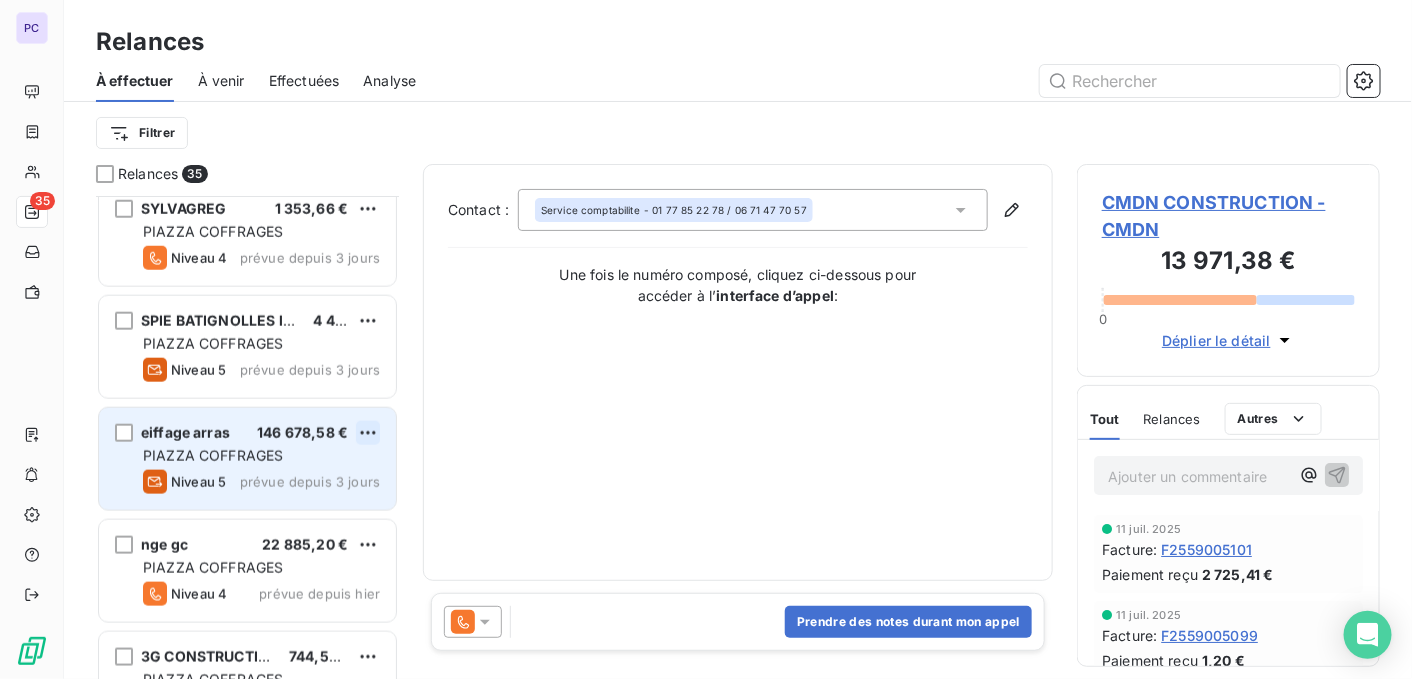 click on "PC 35 Relances À effectuer À venir Effectuées Analyse Filtrer Relances 35 CMDN CONSTRUCTION  13 971,38 € PIAZZA COFFRAGES  Niveau 4 prévue depuis 5 jours RAMERY 4 487,21 € PIAZZA COFFRAGES  Niveau 4 prévue depuis 5 jours ROC ROCHEFOLLE CONSTRUCTION  3 215,71 € PIAZZA COFFRAGES  Niveau 4 prévue depuis 5 jours PARUTTO 8 062,82 € PIAZZA COFFRAGES  Niveau 5 prévue depuis 4 jours ENVERGURE 840,00 € PIAZZA COFFRAGES  Niveau 4 prévue depuis 3 jours TRIBAT CONSTRUCTION 8 933,75 € PIAZZA COFFRAGES  Niveau 4 prévue depuis 3 jours LAGIER BATIMENT  1 701,56 € [GEOGRAPHIC_DATA]  Niveau 4 prévue depuis 3 jours SYLVAGREG 1 353,66 € [GEOGRAPHIC_DATA]  Niveau 4 prévue depuis 3 jours SPIE BATIGNOLLES ILE DE [GEOGRAPHIC_DATA]  4 423,61 € [GEOGRAPHIC_DATA]  Niveau 5 prévue depuis 3 jours eiffage [GEOGRAPHIC_DATA]  146 678,58 € PIAZZA COFFRAGES  Niveau 5 prévue depuis 3 jours nge gc  22 885,20 € [GEOGRAPHIC_DATA]  Niveau 4 prévue depuis [DATE] 3G CONSTRUCTION  744,56 € Niveau 2    :" at bounding box center [706, 339] 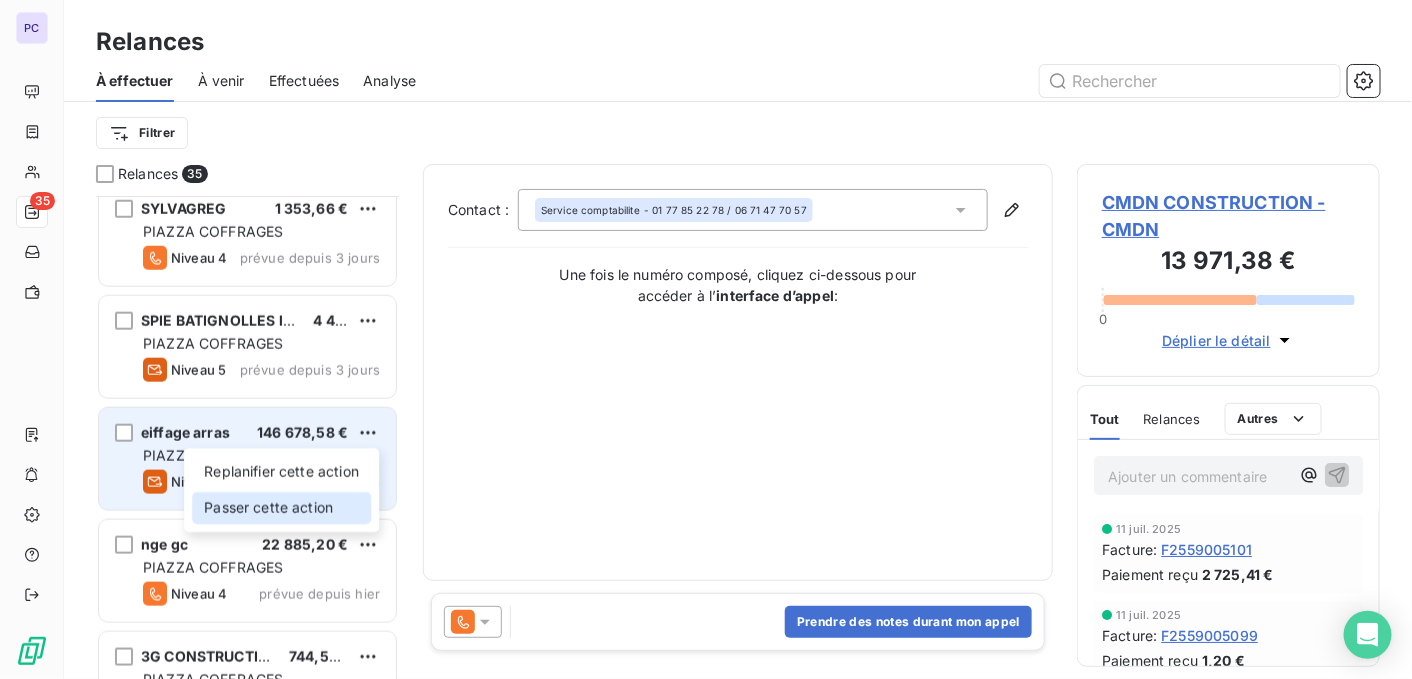 click on "Passer cette action" at bounding box center (281, 508) 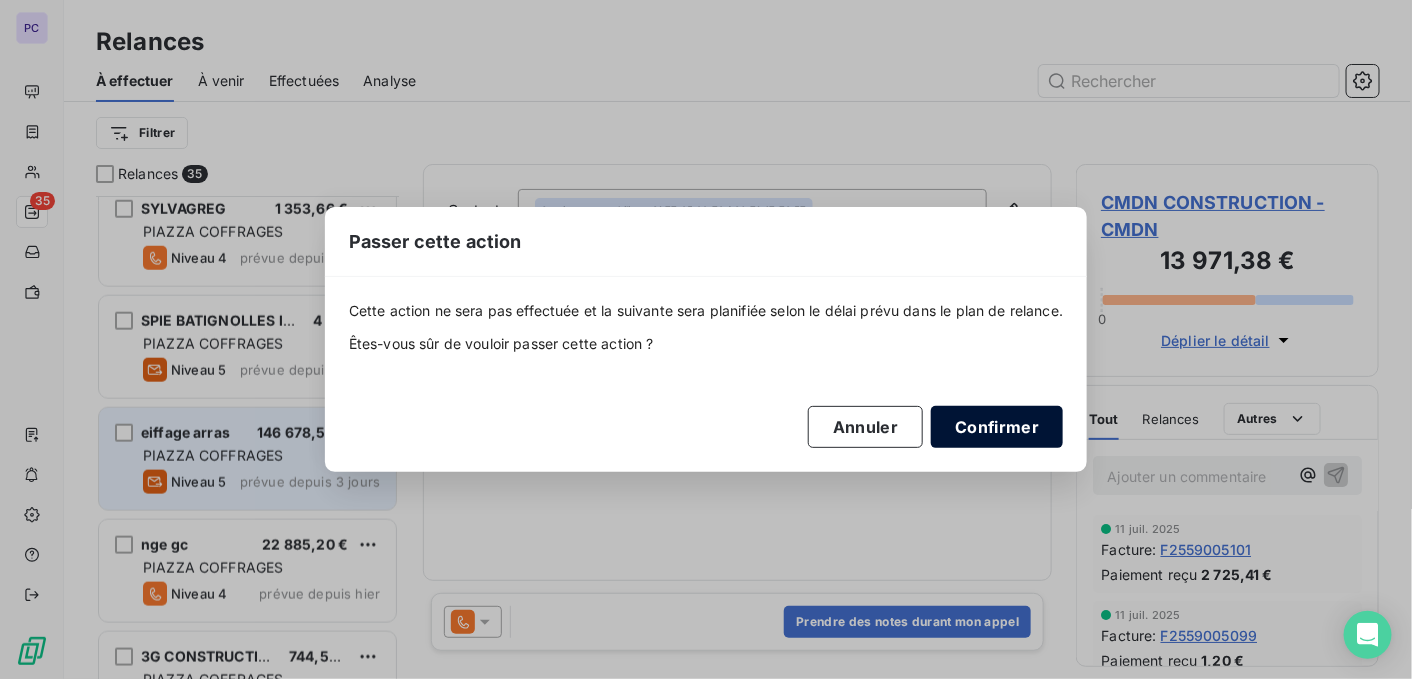 click on "Confirmer" at bounding box center [997, 427] 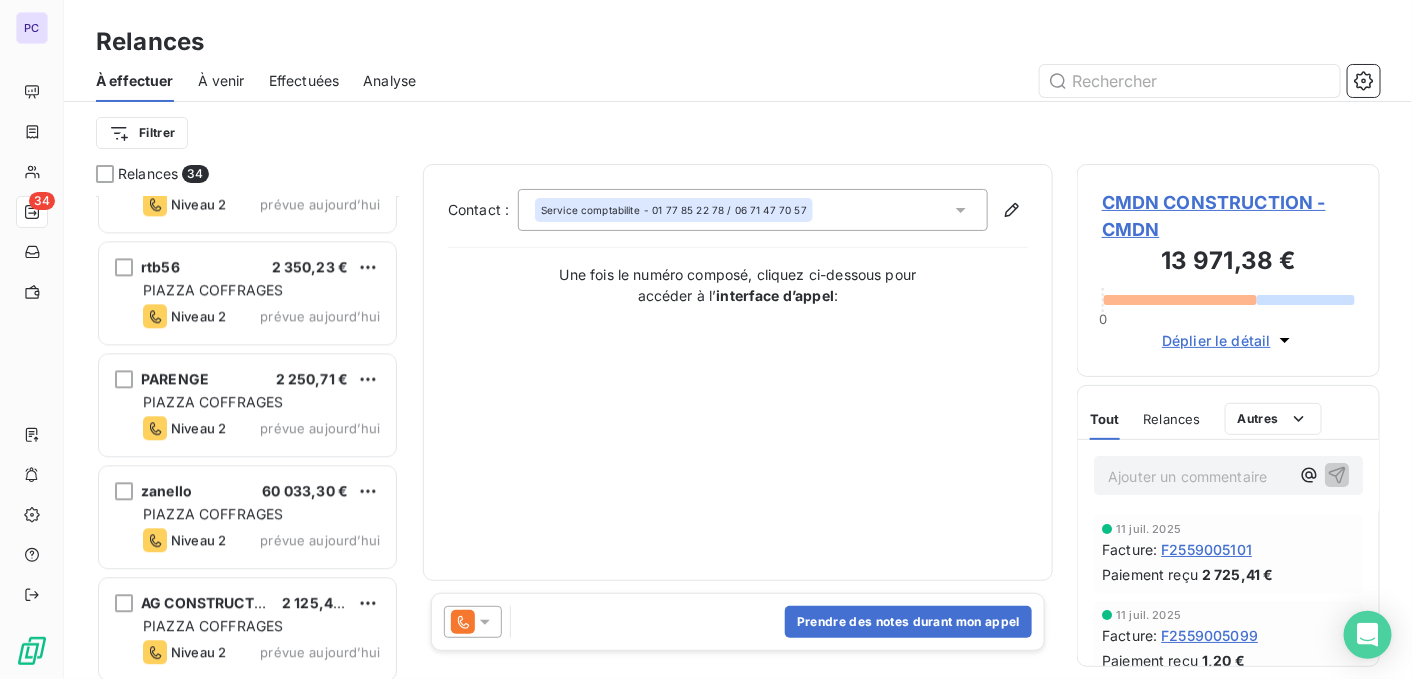 scroll, scrollTop: 1800, scrollLeft: 0, axis: vertical 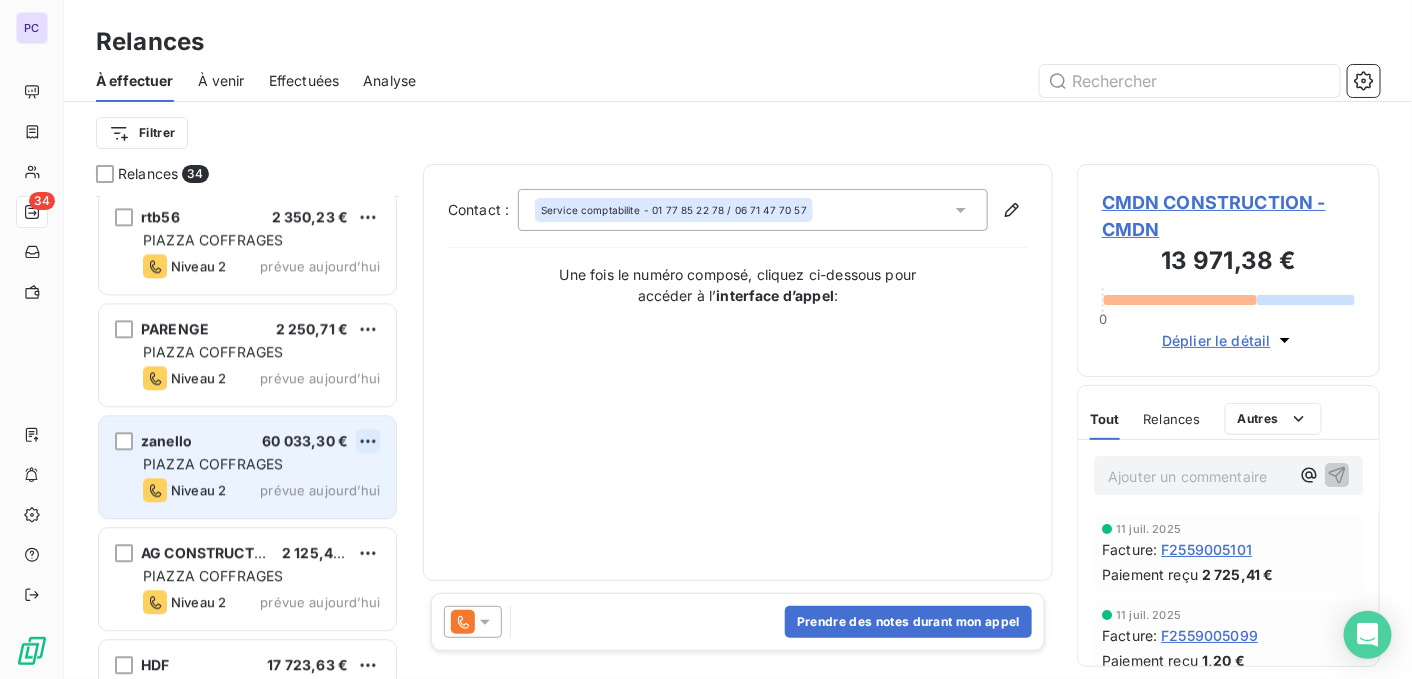 click on "PC 34 Relances À effectuer À venir Effectuées Analyse Filtrer Relances 34 GAGNERAUD 1 945,04 € PIAZZA COFFRAGES  Niveau 2 prévue [DATE] rtb56 2 350,23 € PIAZZA COFFRAGES  Niveau 2 prévue [DATE] PARENGE 2 250,71 € PIAZZA COFFRAGES  Niveau 2 prévue [DATE] zanello 60 033,30 € PIAZZA COFFRAGES  Niveau 2 prévue [DATE] AG CONSTRUCTION 2 125,43 € PIAZZA COFFRAGES  Niveau 2 prévue [DATE] HDF 17 723,63 € [GEOGRAPHIC_DATA]  Niveau 2 prévue [DATE] MAGELLAN 11 119,84 € PIAZZA COFFRAGES  Niveau 2 prévue [DATE] CGC CONSTRUCTIONS 2 079,21 € PIAZZA COFFRAGES  Niveau 2 prévue [DATE] CATHELAIN 7 112,00 € [GEOGRAPHIC_DATA]  Niveau 5 prévue [DATE] CMEG 40 246,12 € PIAZZA COFFRAGES  Niveau 5 prévue [DATE] hk batiment 12 031,73 € PIAZZA COFFRAGES  Niveau 2 prévue [DATE] DESCAMPS LOMBARDO 9 928,59 € [GEOGRAPHIC_DATA]  Niveau 2 prévue [DATE] [GEOGRAPHIC_DATA] 3 736,12 € Niveau 2" at bounding box center (706, 339) 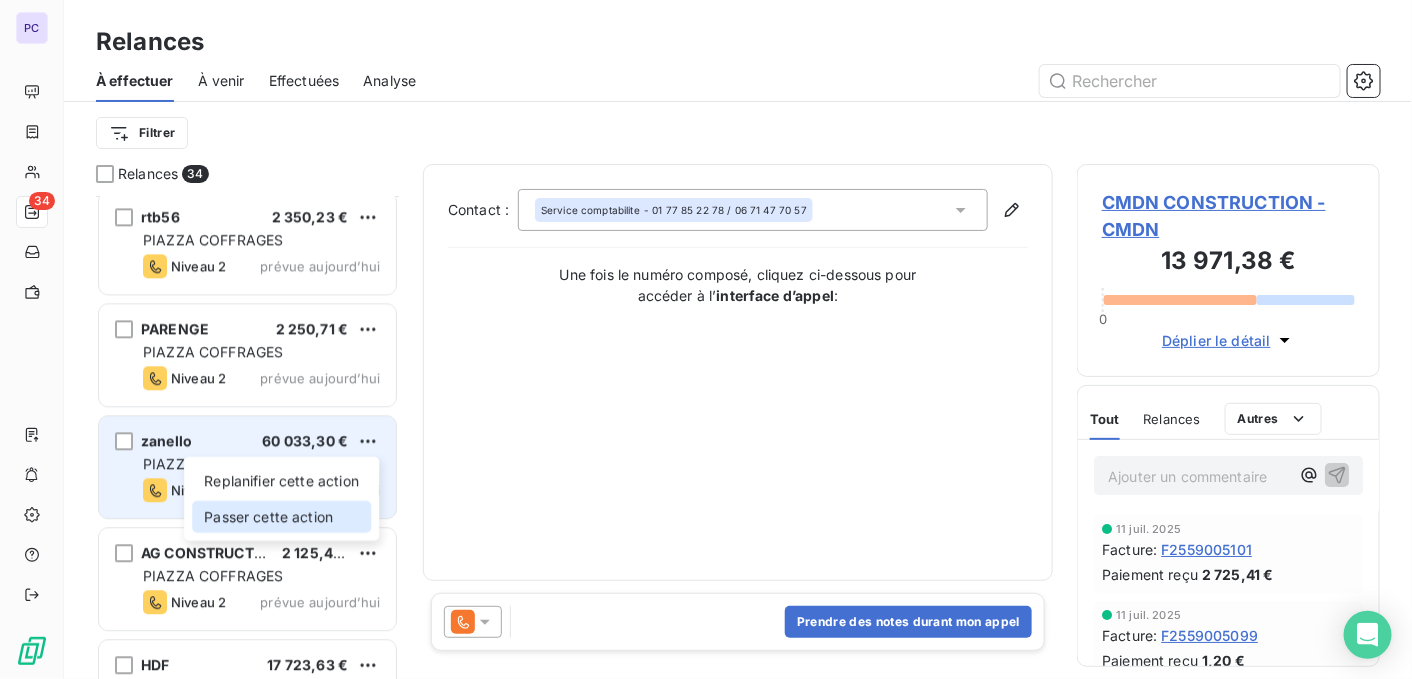 click on "Passer cette action" at bounding box center [281, 517] 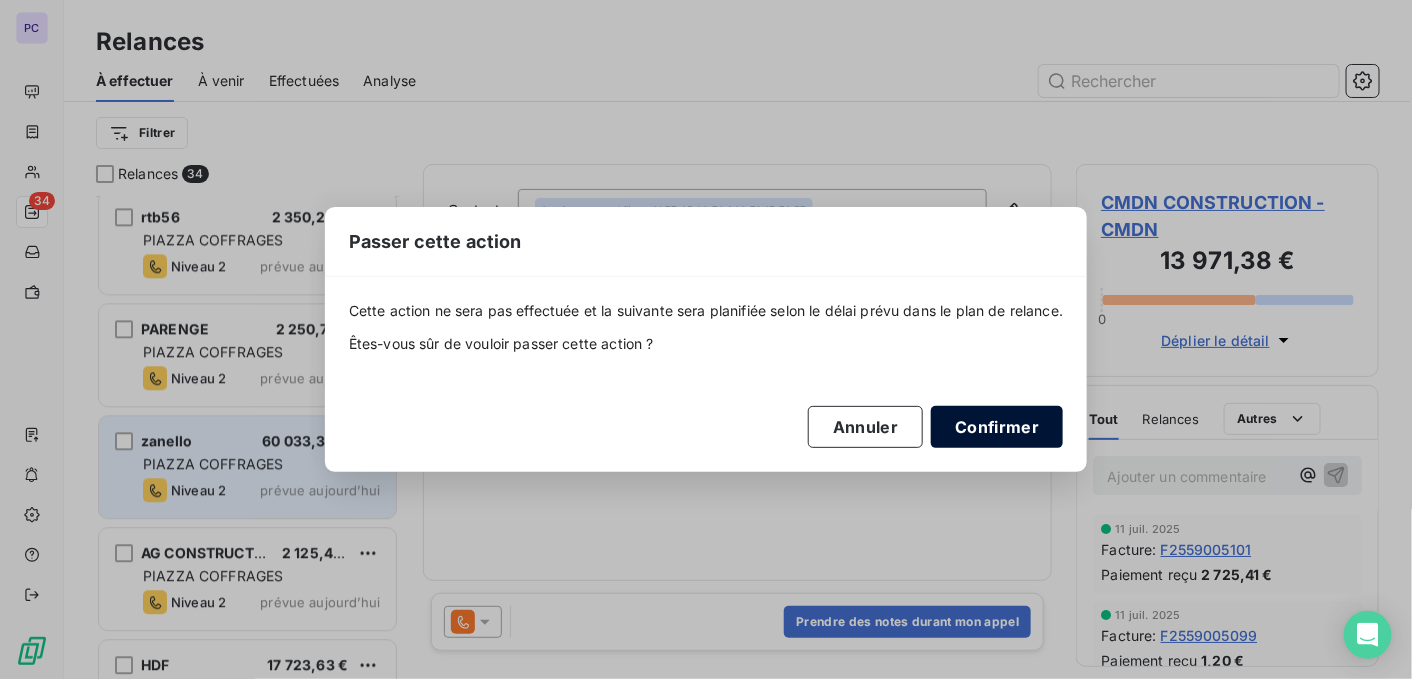 click on "Confirmer" at bounding box center (997, 427) 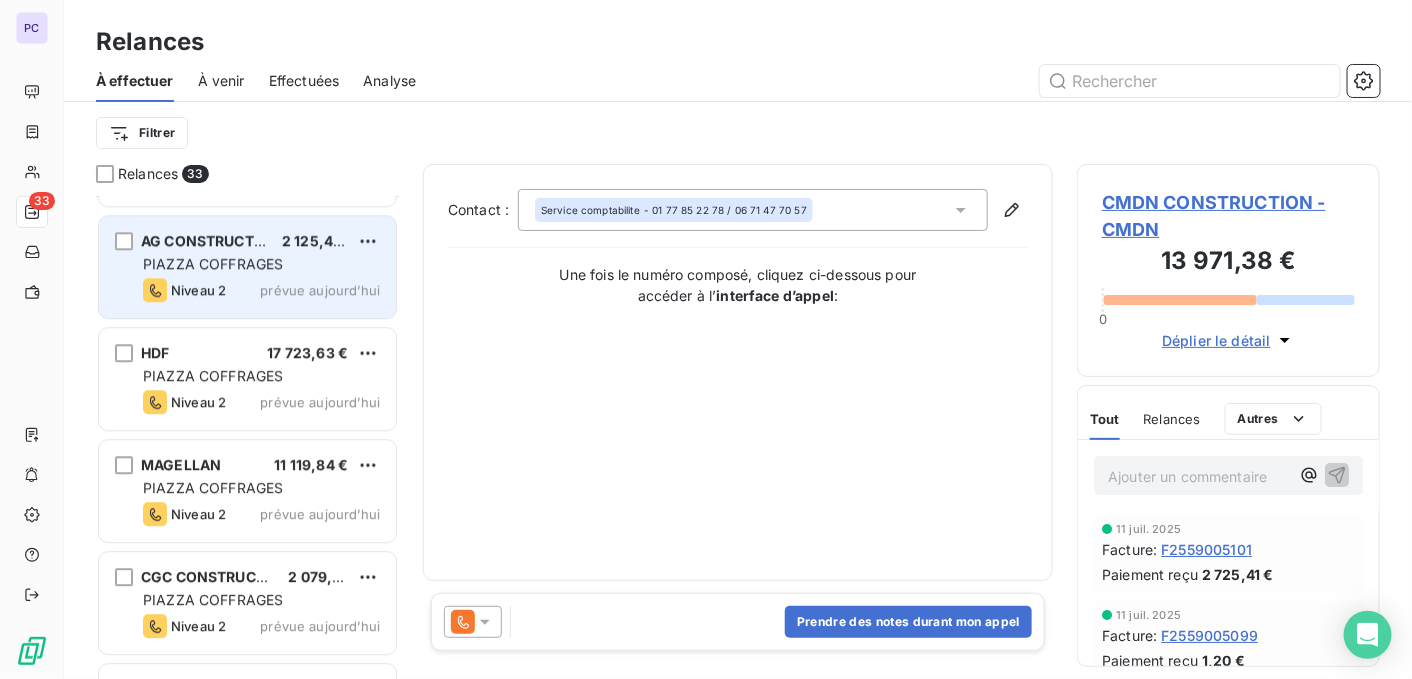 scroll, scrollTop: 2200, scrollLeft: 0, axis: vertical 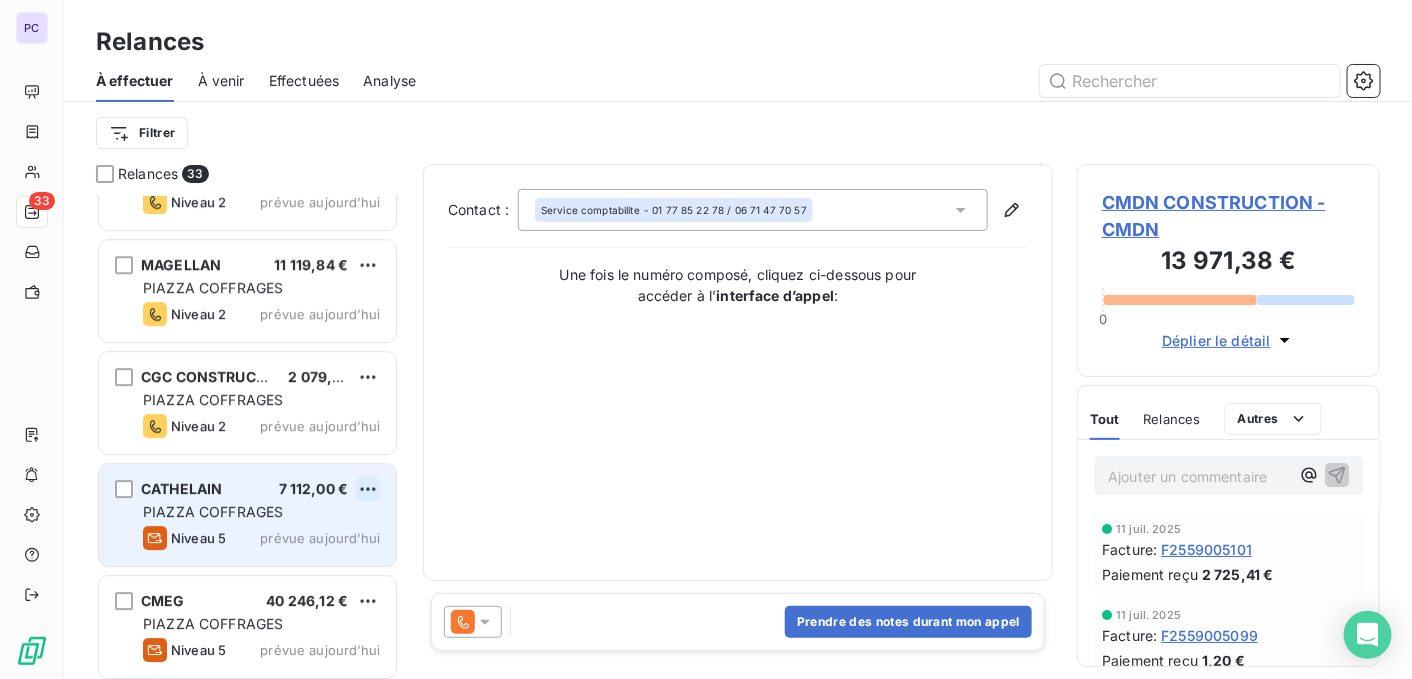 click on "PC 33 Relances À effectuer À venir Effectuées Analyse Filtrer Relances 33 AG CONSTRUCTION 2 125,43 € PIAZZA COFFRAGES  Niveau 2 prévue [DATE] HDF 17 723,63 € PIAZZA COFFRAGES  Niveau 2 prévue [DATE] MAGELLAN 11 119,84 € PIAZZA COFFRAGES  Niveau 2 prévue [DATE] CGC CONSTRUCTIONS 2 079,21 € PIAZZA COFFRAGES  Niveau 2 prévue [DATE] CATHELAIN 7 112,00 € PIAZZA COFFRAGES  Niveau 5 prévue [DATE] CMEG 40 246,12 € PIAZZA COFFRAGES  Niveau 5 prévue [DATE] hk batiment 12 031,73 € PIAZZA COFFRAGES  Niveau 2 prévue [DATE] DESCAMPS LOMBARDO 9 928,59 € PIAZZA COFFRAGES  Niveau 2 prévue [DATE] MIROUX 3 736,12 € [GEOGRAPHIC_DATA]  Niveau 2 prévue [DATE] LEBRIS 1,20 € PIAZZA COFFRAGES  Niveau 2 prévue [DATE] snrb 50 549,88 € PIAZZA COFFRAGES  Niveau 5 prévue [DATE] ENGECO 1 080,00 € [GEOGRAPHIC_DATA]  Niveau 2 prévue [DATE] ENTREPRISE MACONNERIE GIRONDINE Niveau 2   0" at bounding box center (706, 339) 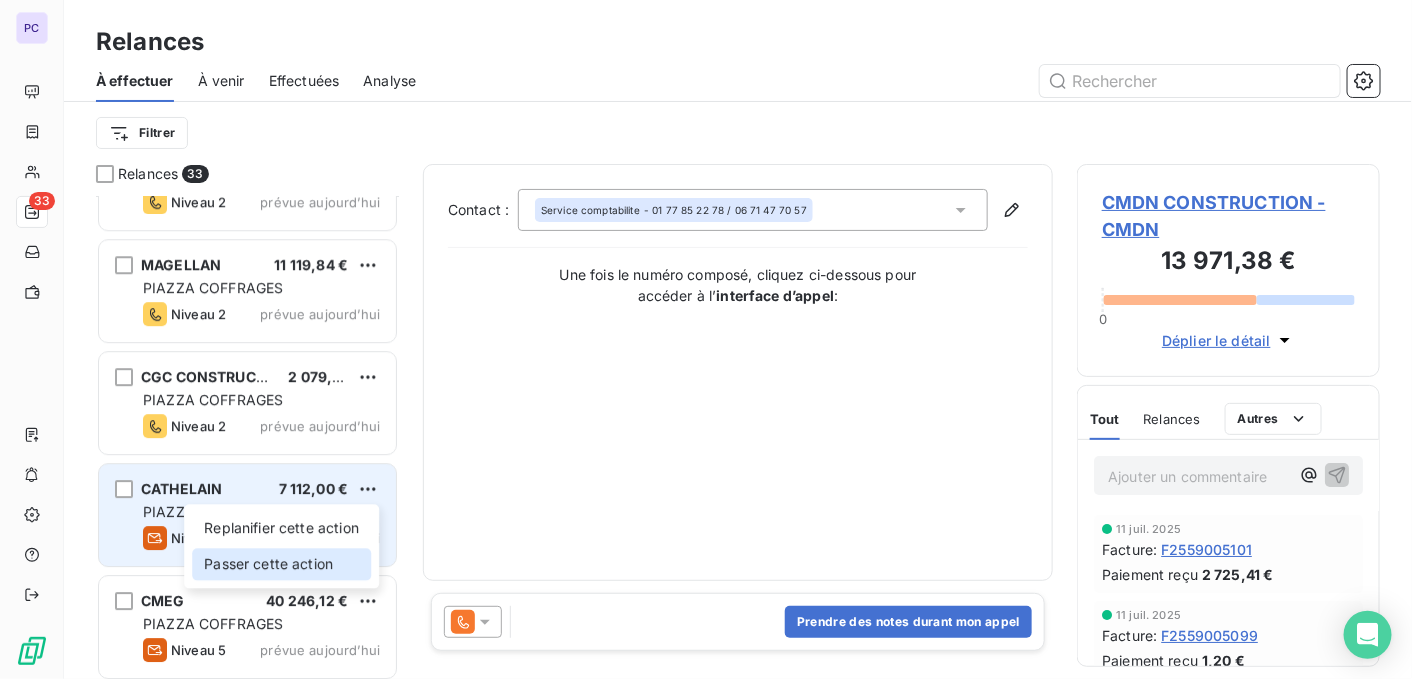 click on "Passer cette action" at bounding box center (281, 564) 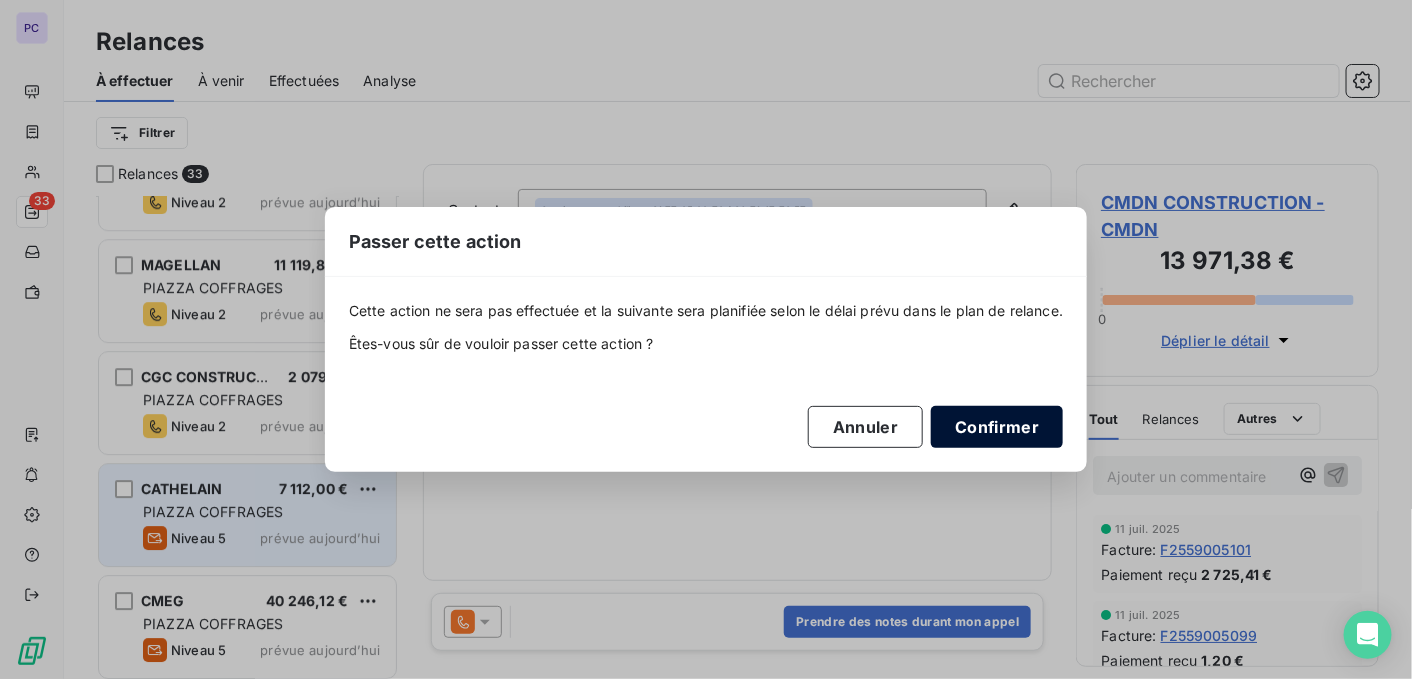 click on "Confirmer" at bounding box center [997, 427] 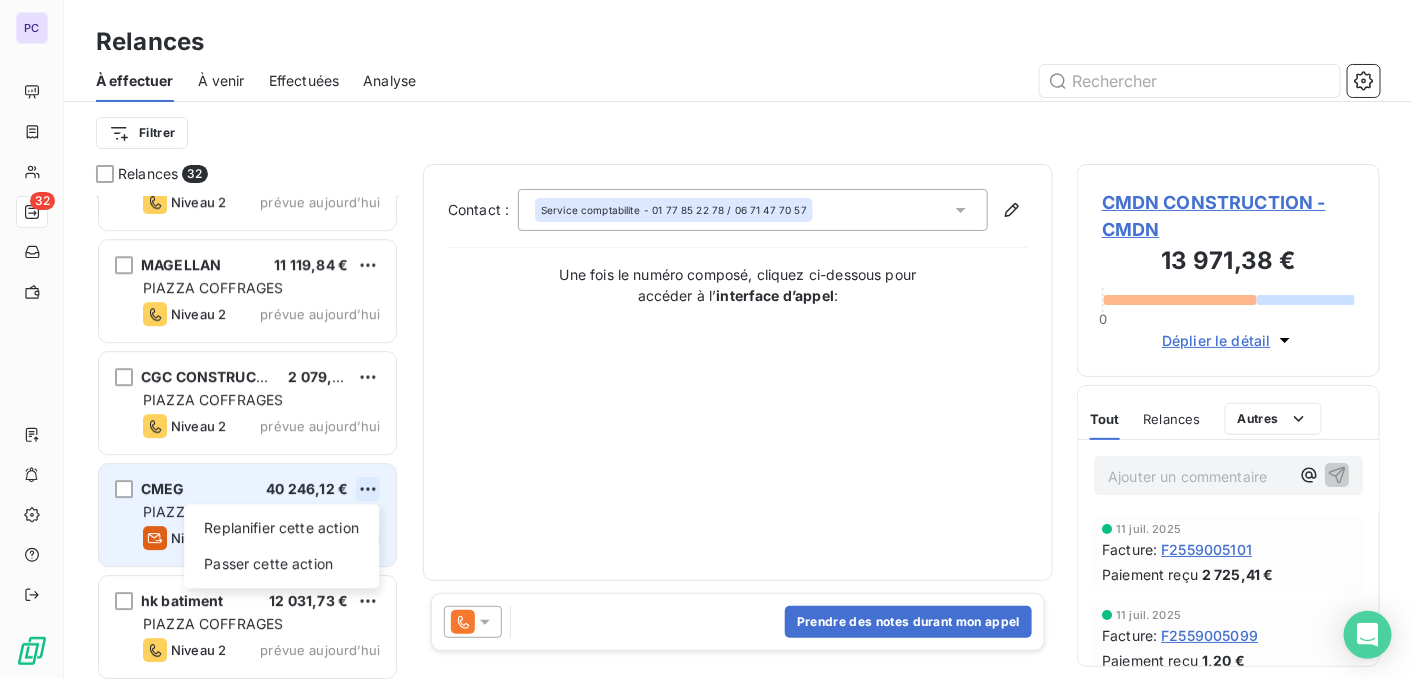 click on "PC 32 Relances À effectuer À venir Effectuées Analyse Filtrer Relances 32 AG CONSTRUCTION 2 125,43 € PIAZZA COFFRAGES  Niveau 2 prévue [DATE] HDF 17 723,63 € PIAZZA COFFRAGES  Niveau 2 prévue [DATE] MAGELLAN 11 119,84 € PIAZZA COFFRAGES  Niveau 2 prévue [DATE] CGC CONSTRUCTIONS 2 079,21 € PIAZZA COFFRAGES  Niveau 2 prévue [DATE] CMEG 40 246,12 € Replanifier cette action Passer cette action PIAZZA COFFRAGES  Niveau 5 prévue [DATE] hk batiment 12 031,73 € PIAZZA COFFRAGES  Niveau 2 prévue [DATE] DESCAMPS LOMBARDO 9 928,59 € [GEOGRAPHIC_DATA]  Niveau 2 prévue [DATE] MIROUX 3 736,12 € [GEOGRAPHIC_DATA]  Niveau 2 prévue [DATE] LEBRIS 1,20 € PIAZZA COFFRAGES  Niveau 2 prévue [DATE] snrb 50 549,88 € PIAZZA COFFRAGES  Niveau 5 prévue [DATE] ENGECO 1 080,00 € PIAZZA COFFRAGES  Niveau 2 prévue [DATE] ENTREPRISE MACONNERIE GIRONDINE 10 292,36 € [GEOGRAPHIC_DATA]" at bounding box center (706, 339) 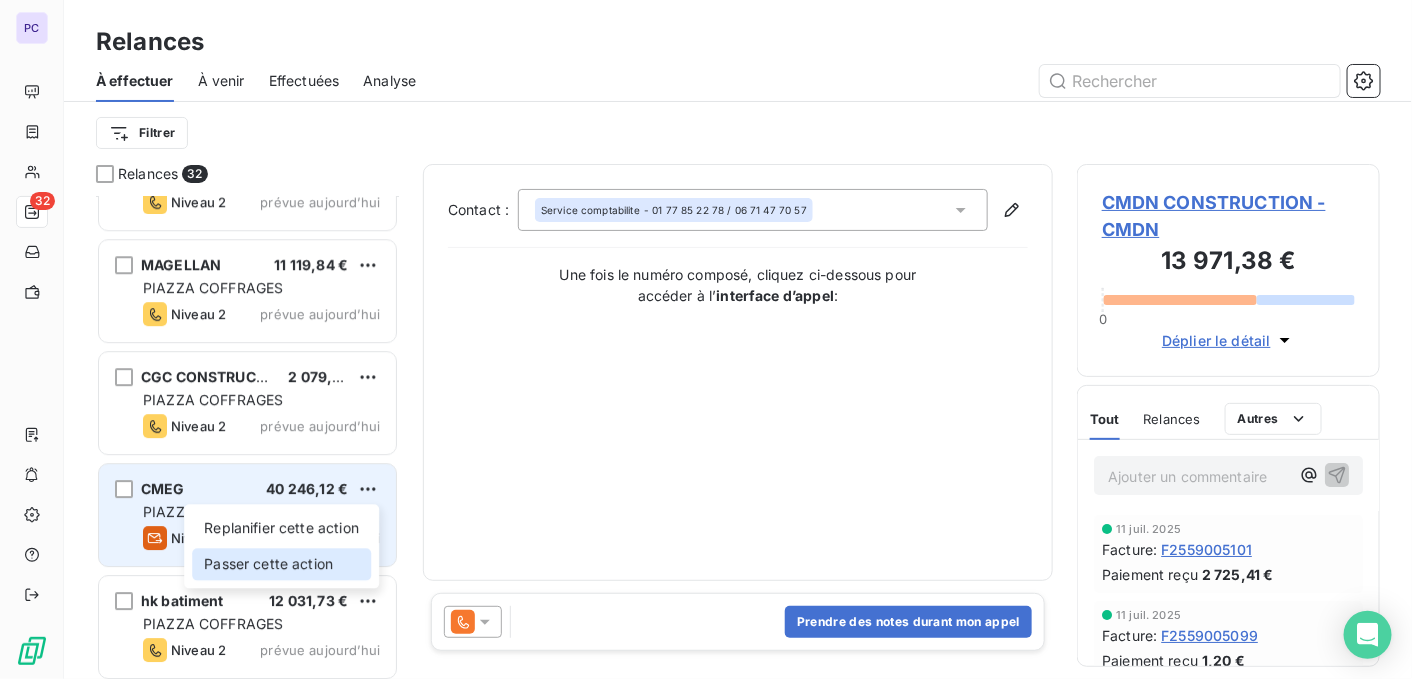 click on "Passer cette action" at bounding box center (281, 564) 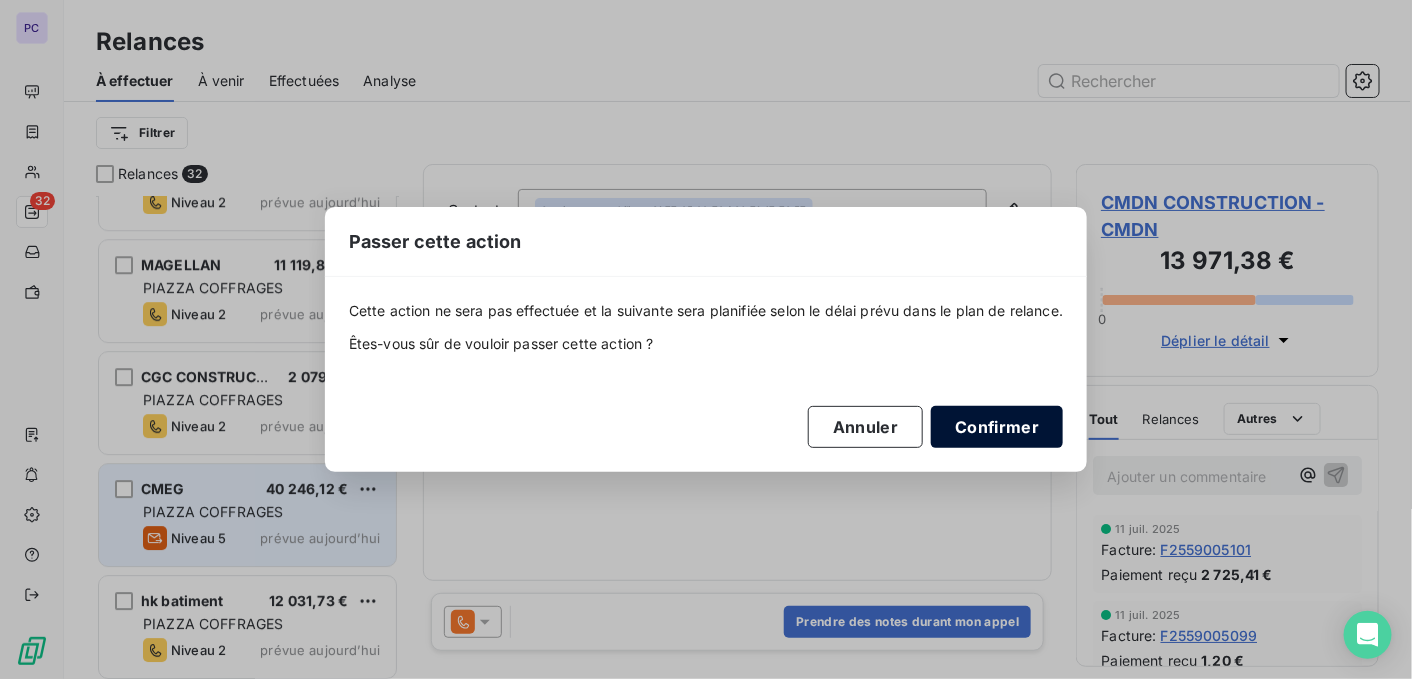 click on "Confirmer" at bounding box center [997, 427] 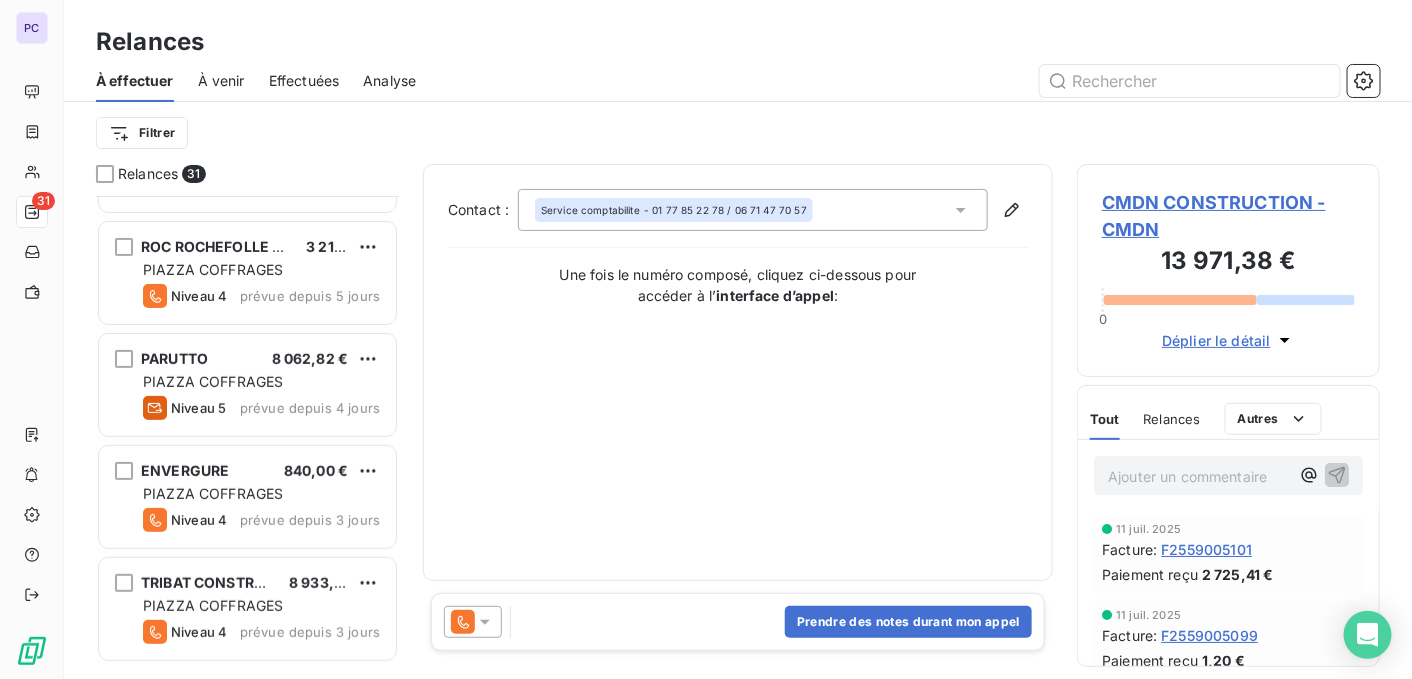 scroll, scrollTop: 0, scrollLeft: 0, axis: both 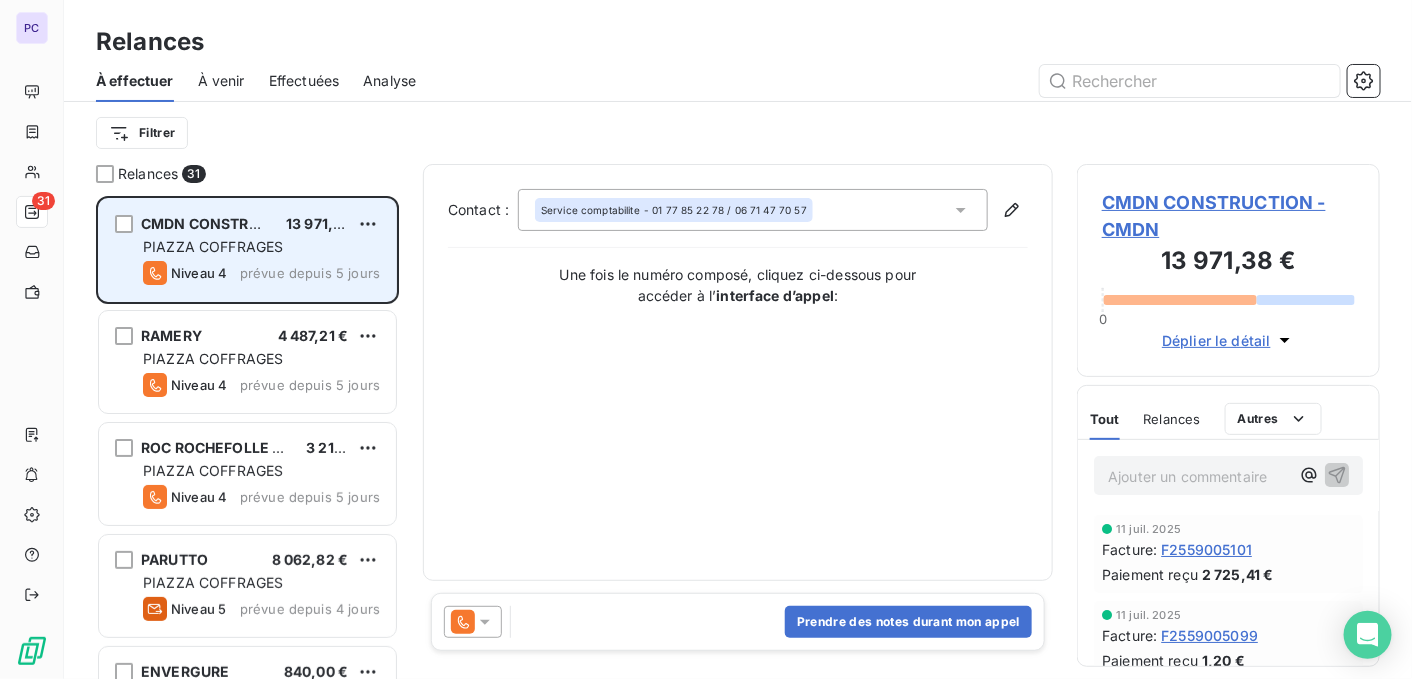click on "PIAZZA COFFRAGES" at bounding box center [213, 246] 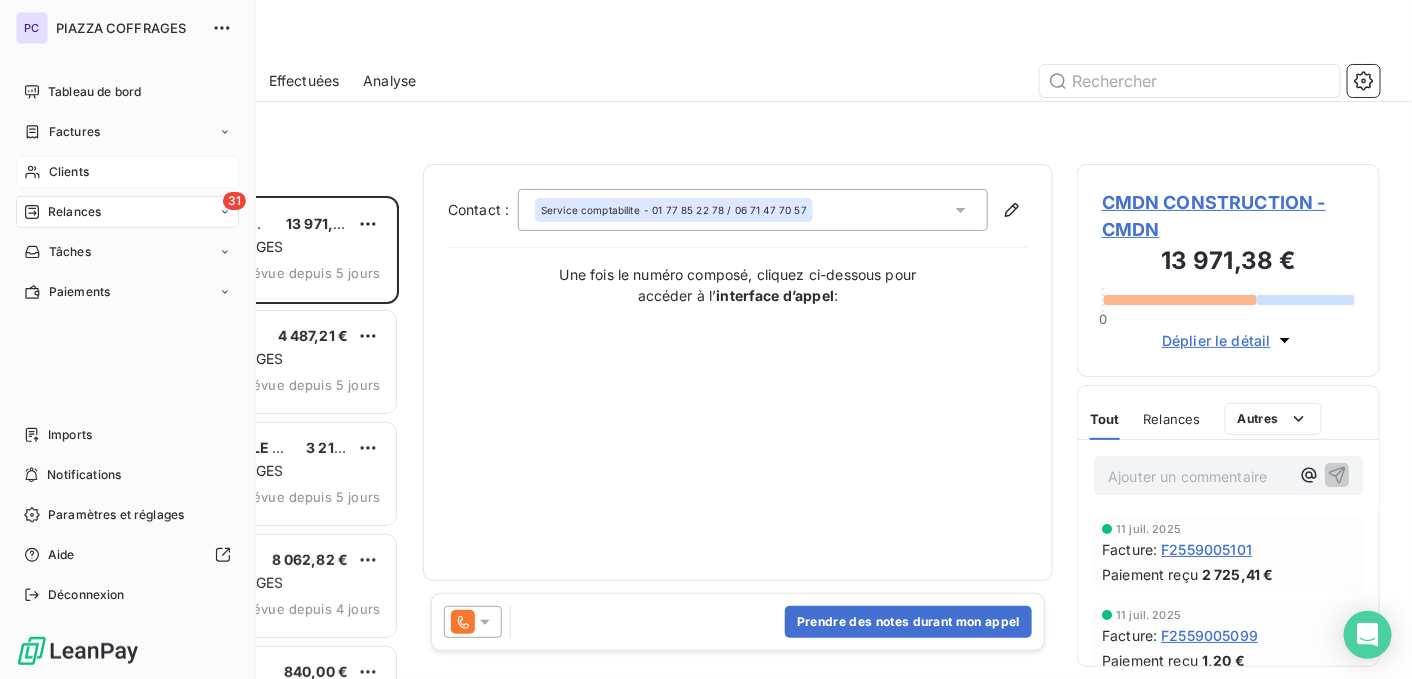 click on "Clients" at bounding box center (69, 172) 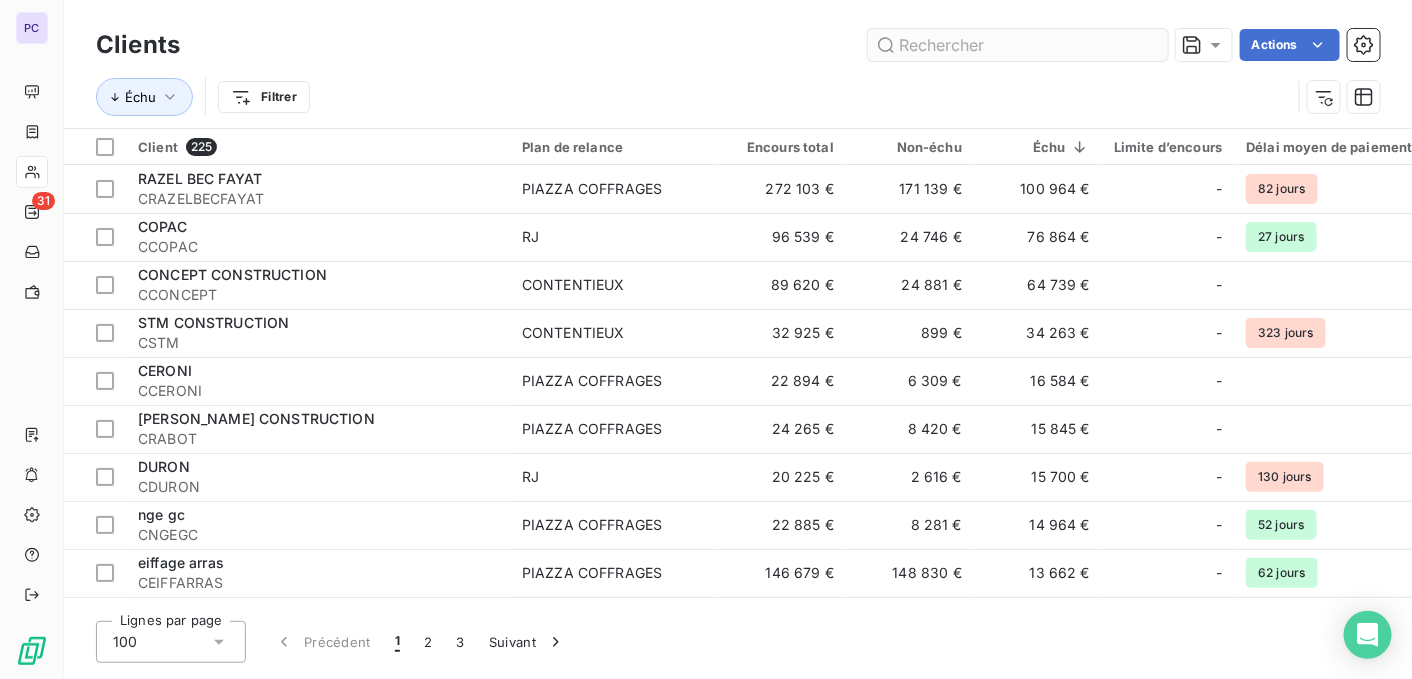 click at bounding box center [1018, 45] 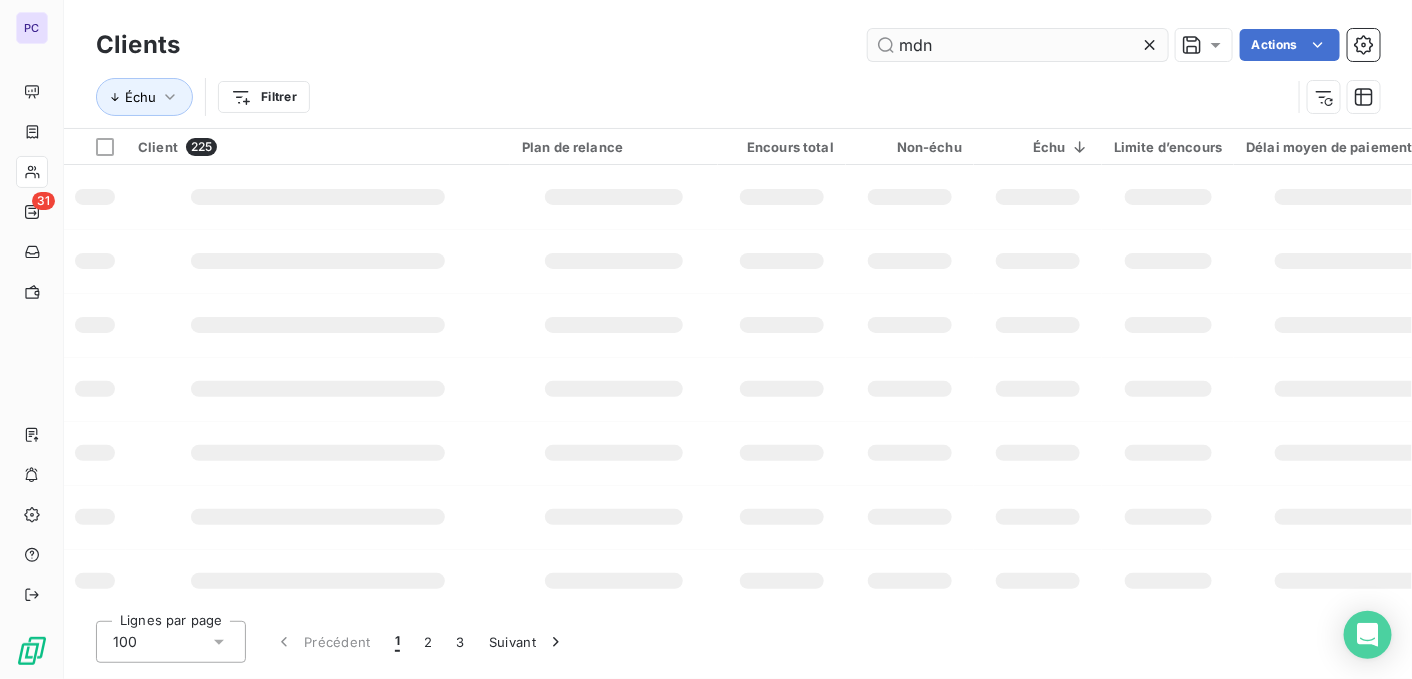type on "mdn" 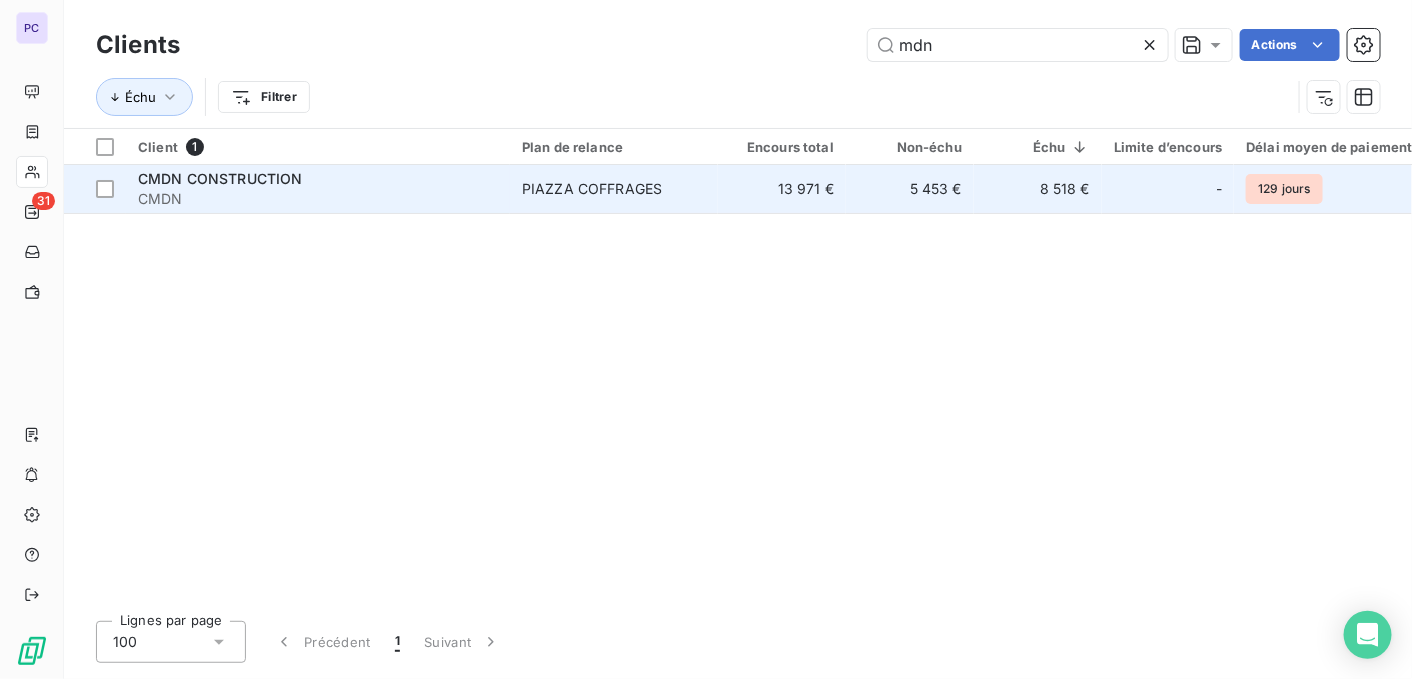 click on "CMDN" at bounding box center [318, 199] 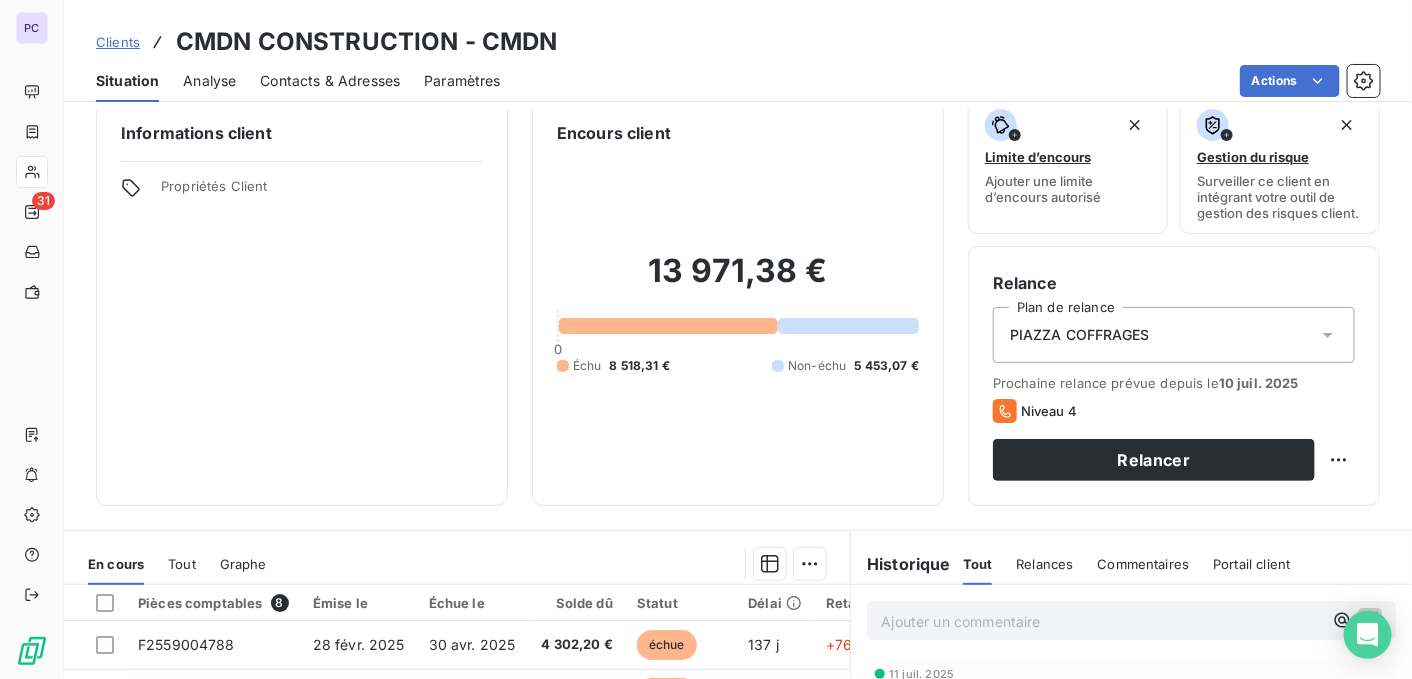 scroll, scrollTop: 0, scrollLeft: 0, axis: both 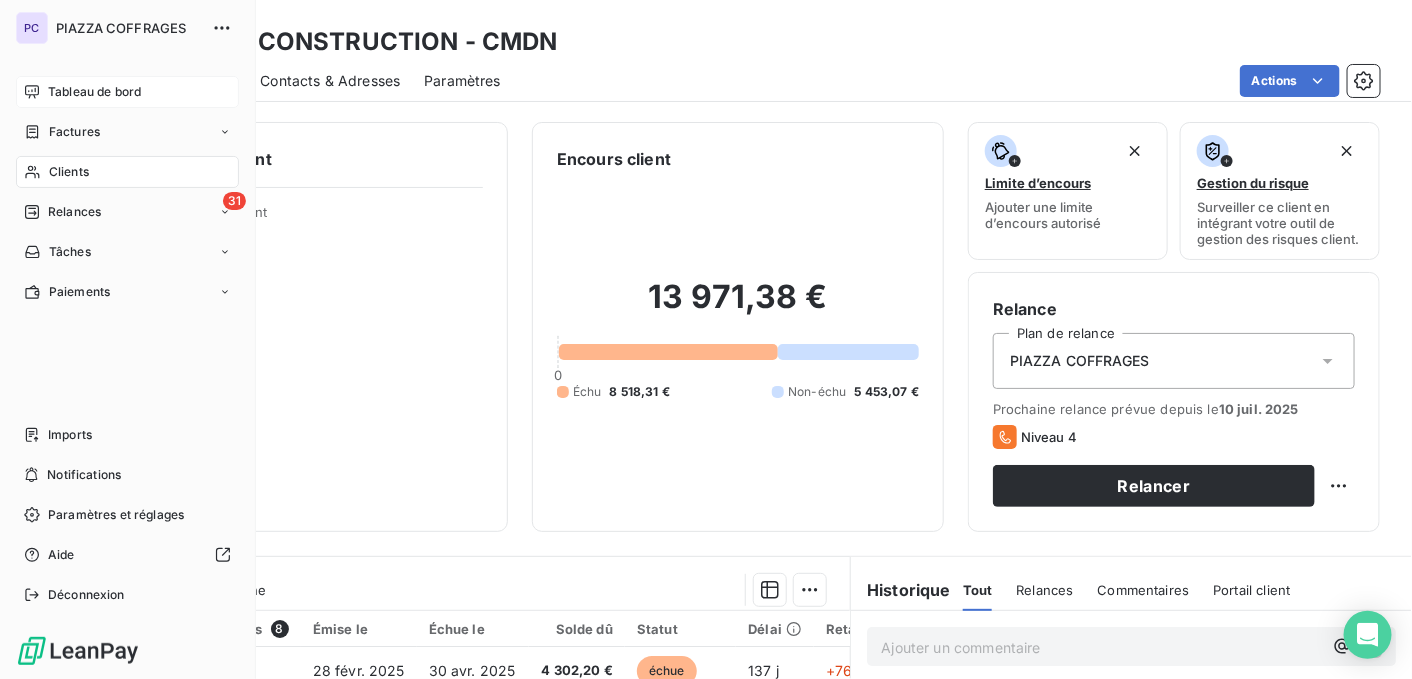 click on "Tableau de bord" at bounding box center [94, 92] 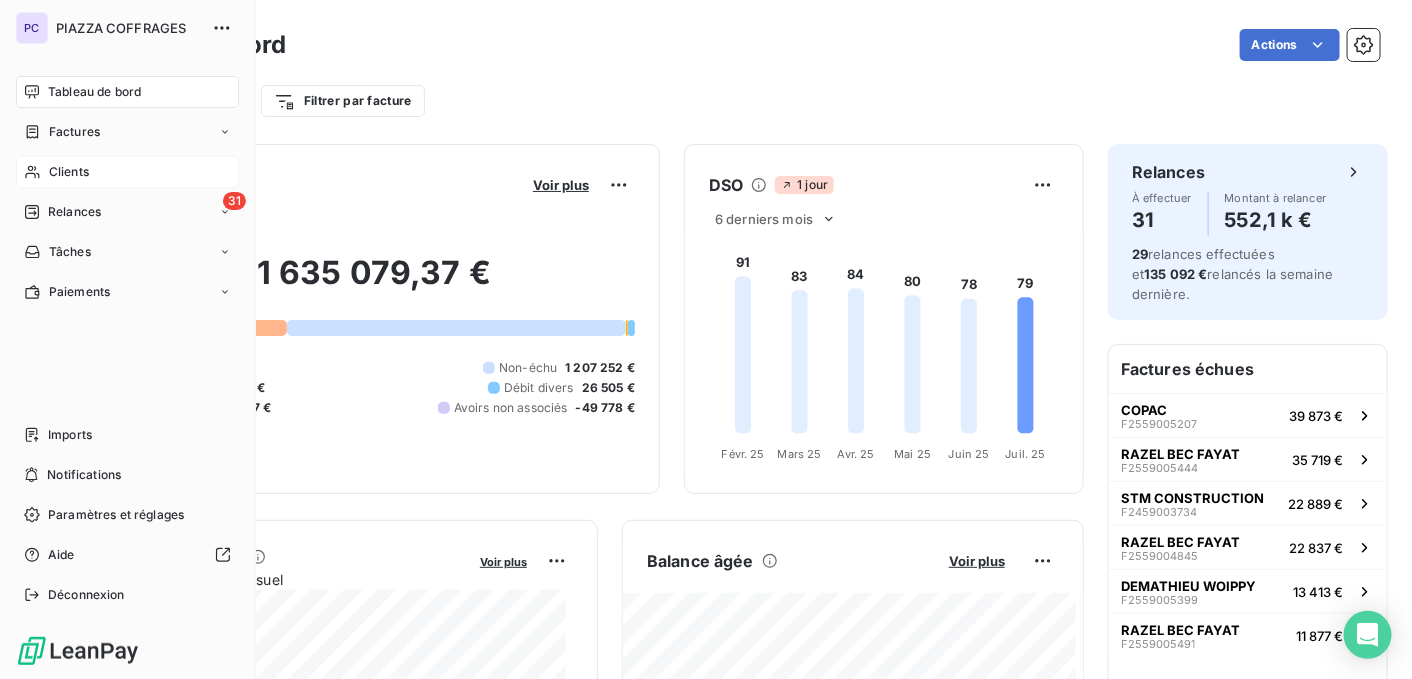 click on "Clients" at bounding box center [127, 172] 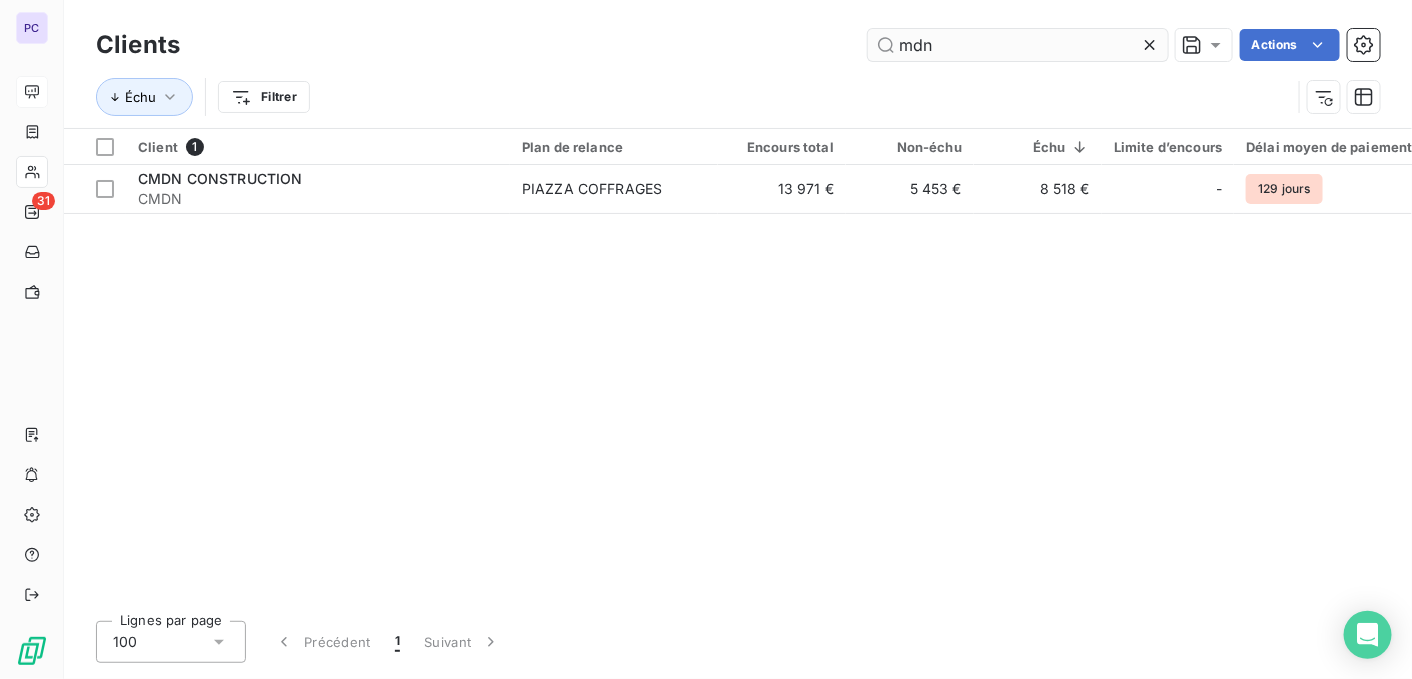 click on "mdn" at bounding box center (1018, 45) 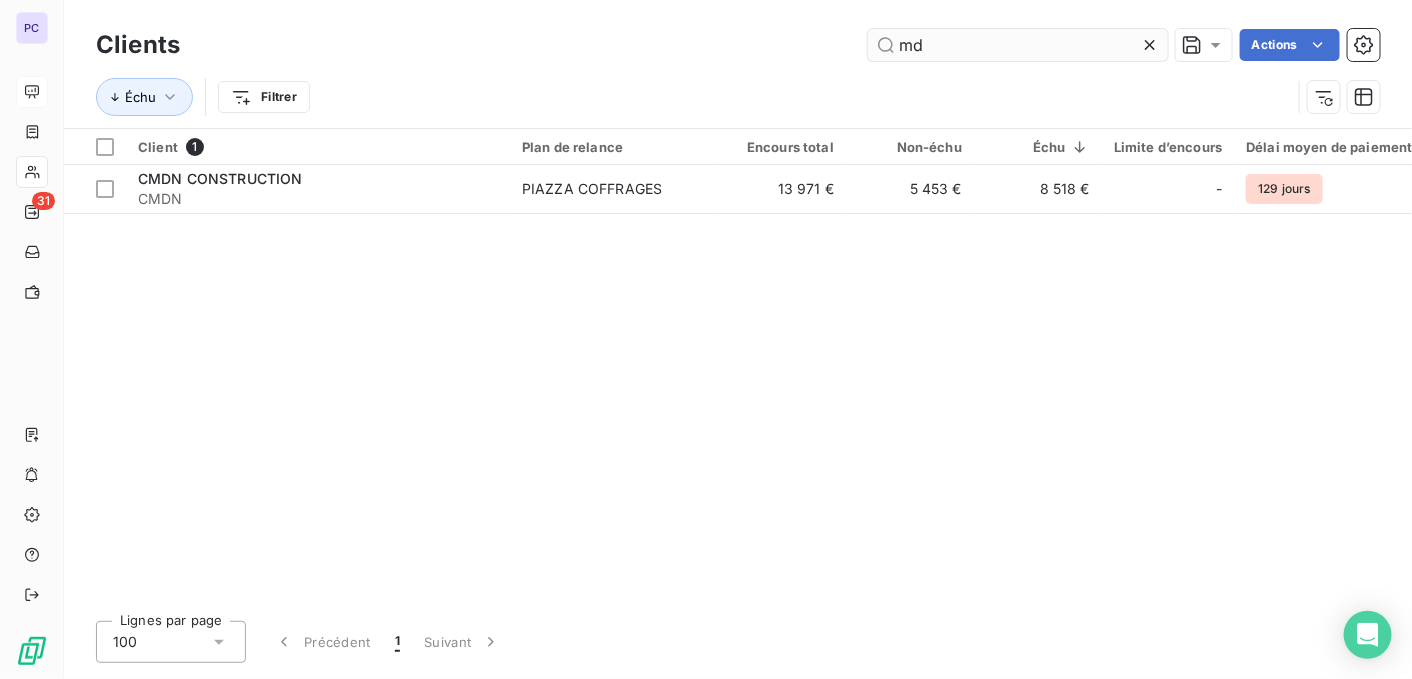 type on "m" 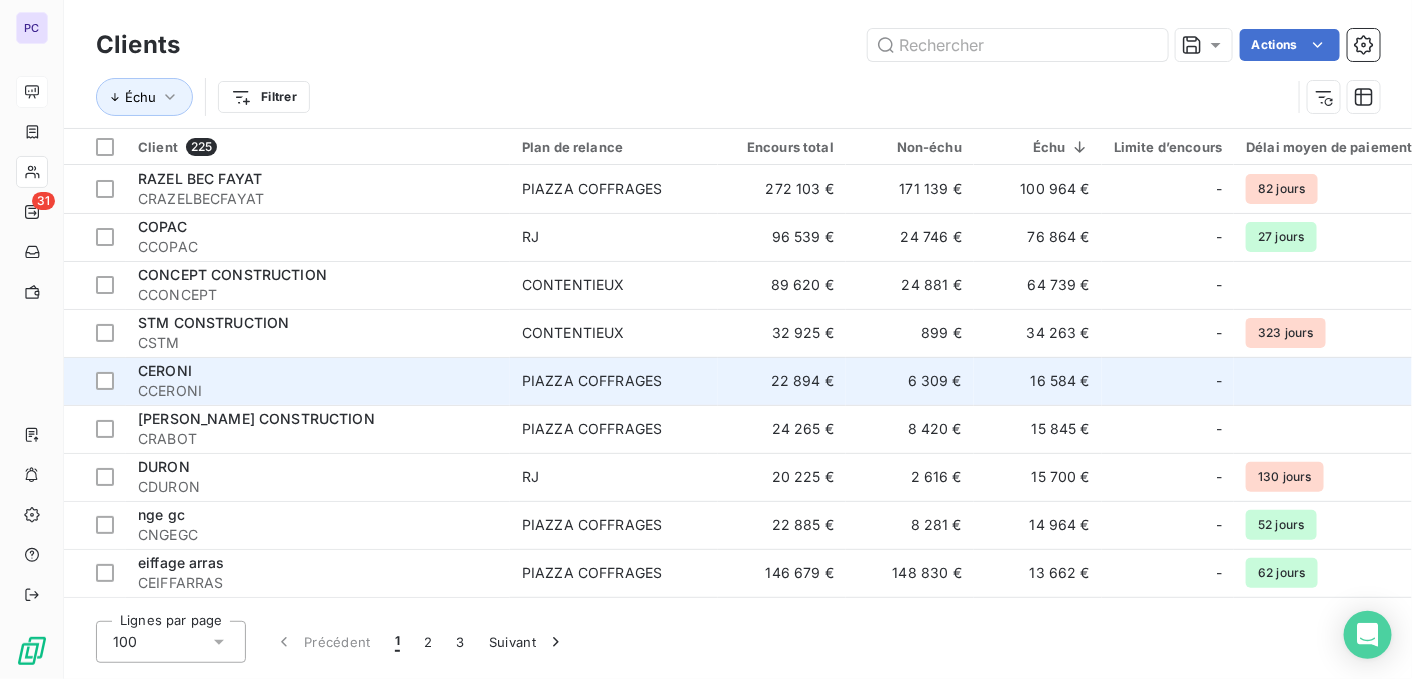 type 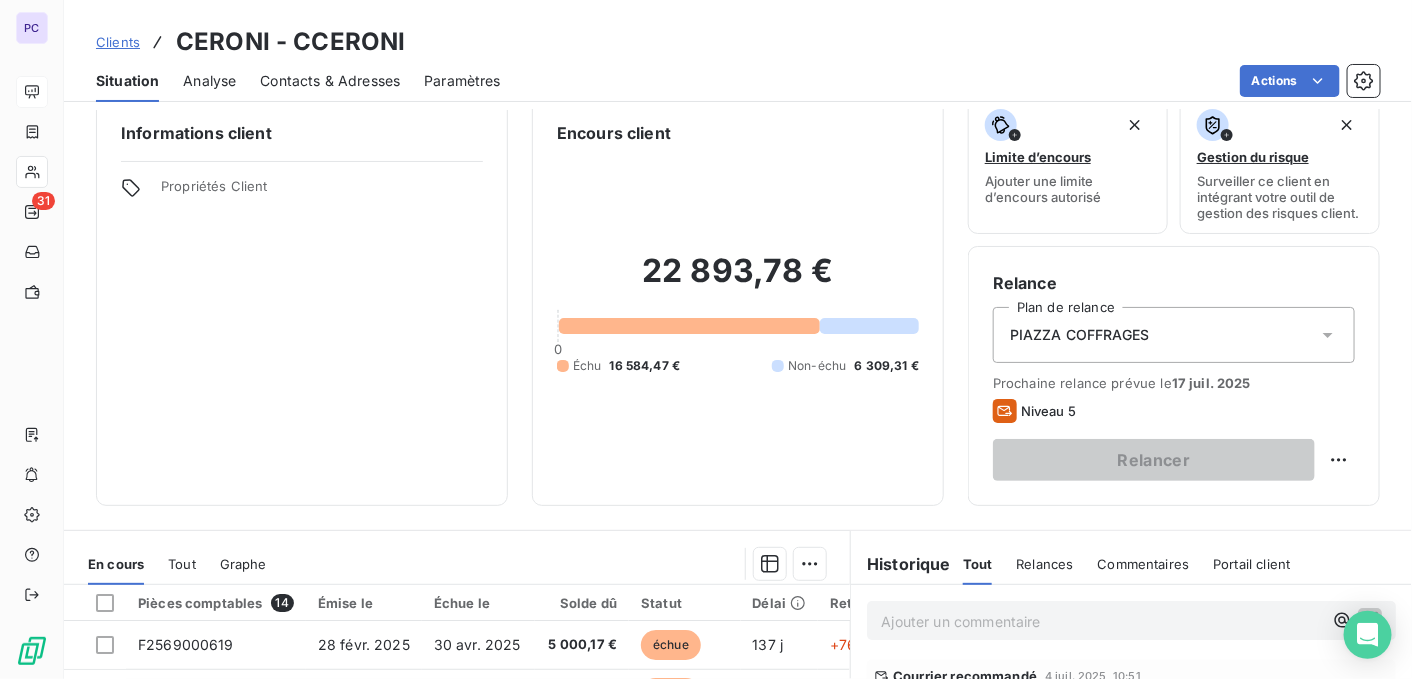 scroll, scrollTop: 0, scrollLeft: 0, axis: both 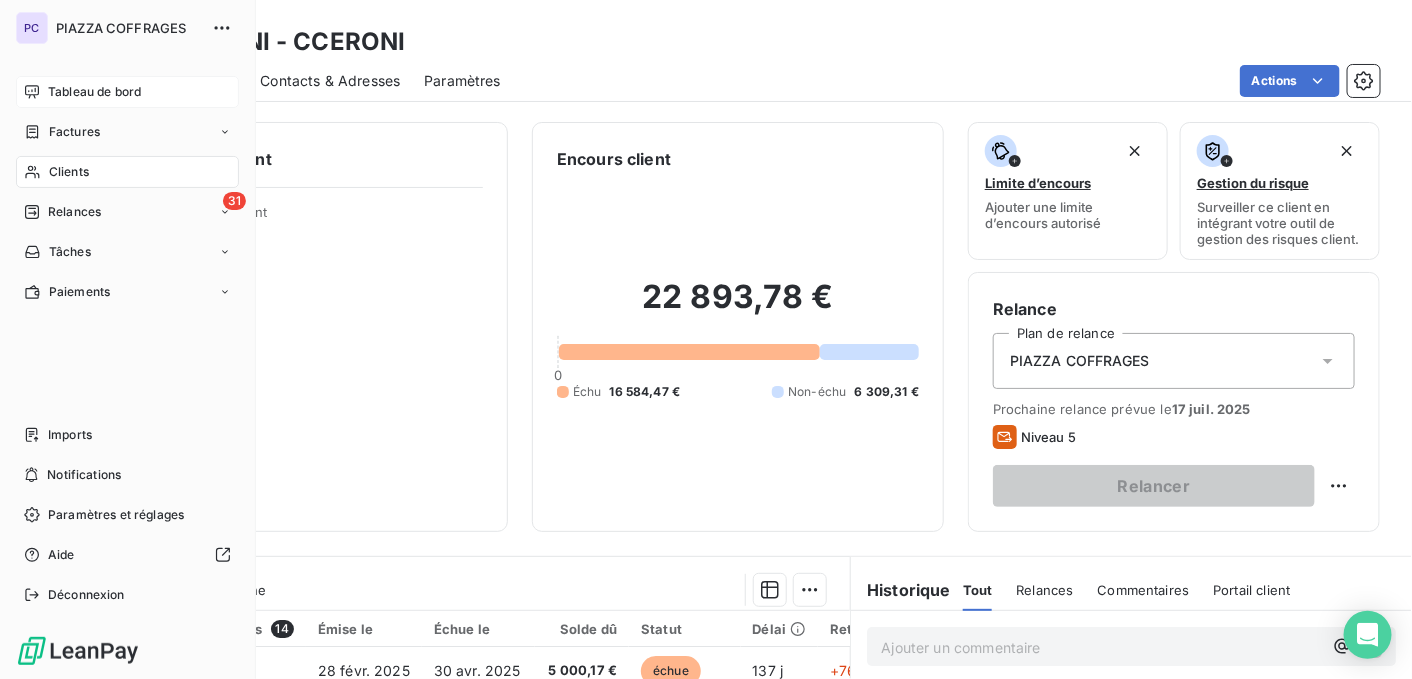 click on "Clients" at bounding box center [69, 172] 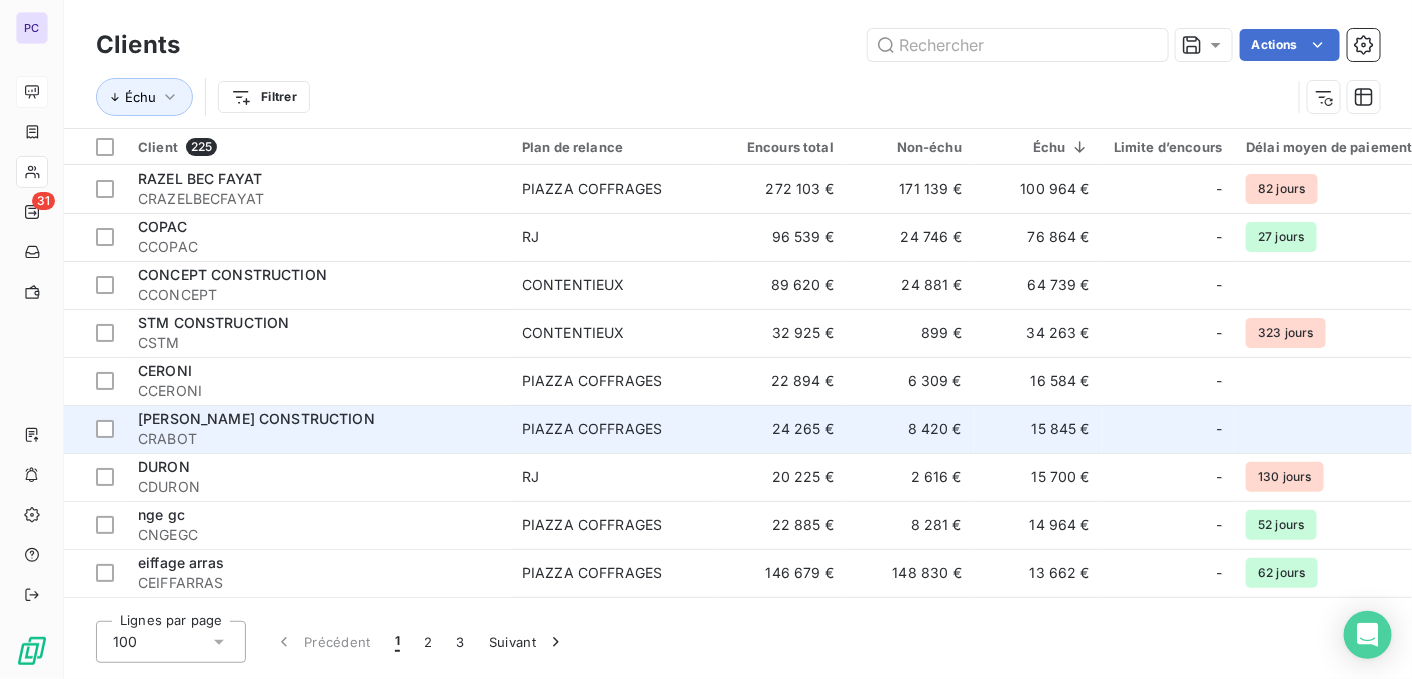 click on "CRABOT" at bounding box center (318, 439) 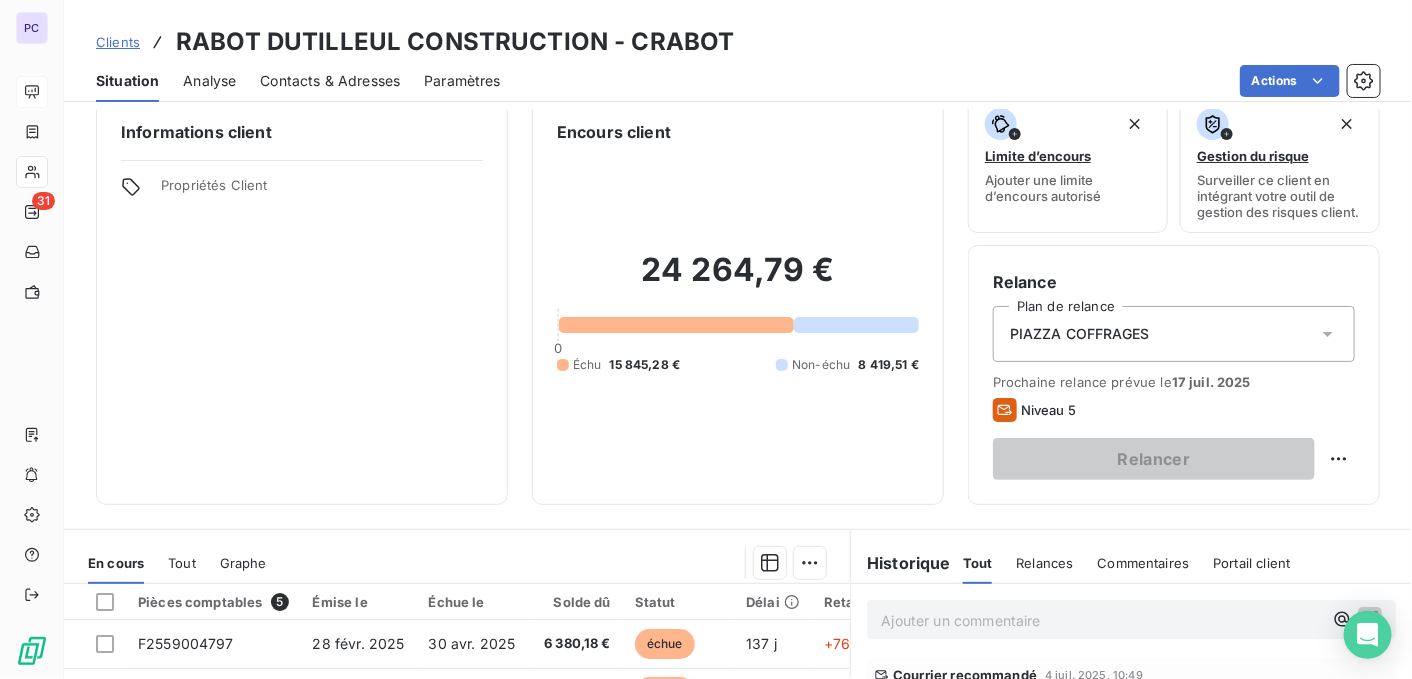 scroll, scrollTop: 0, scrollLeft: 0, axis: both 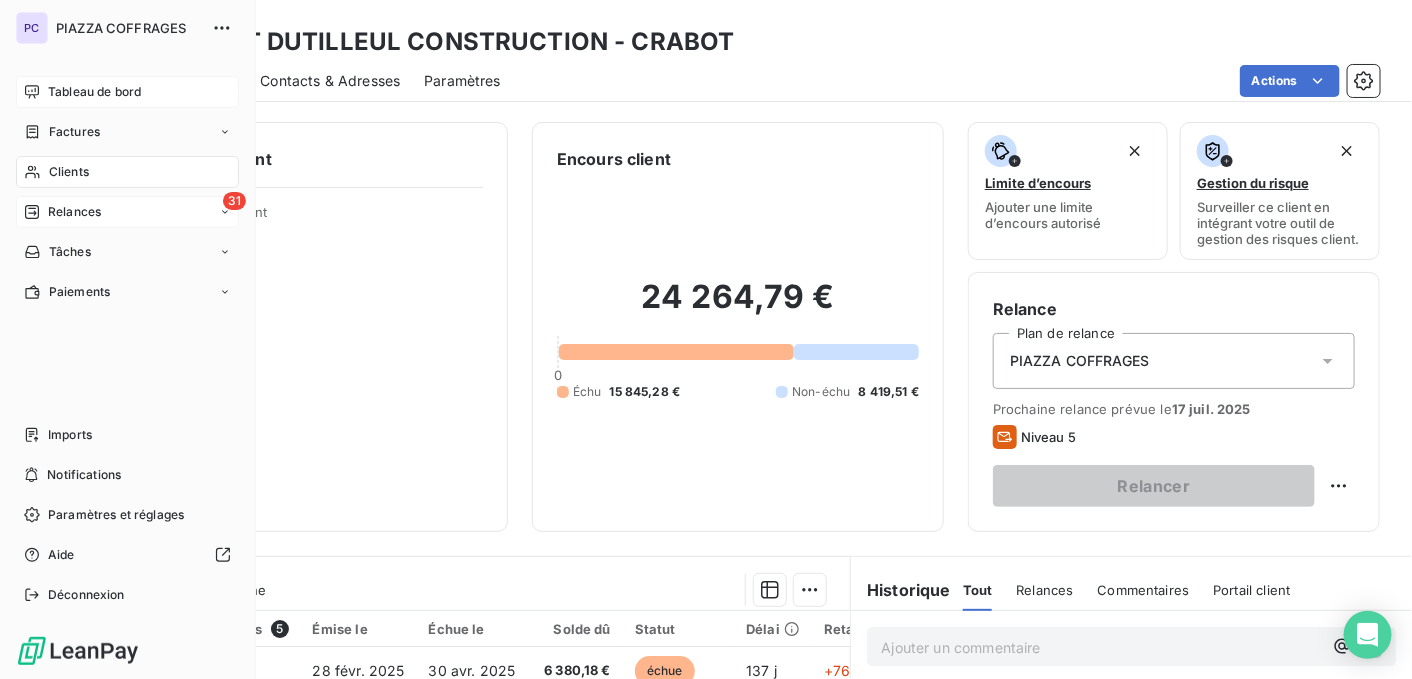 click on "Relances" at bounding box center (74, 212) 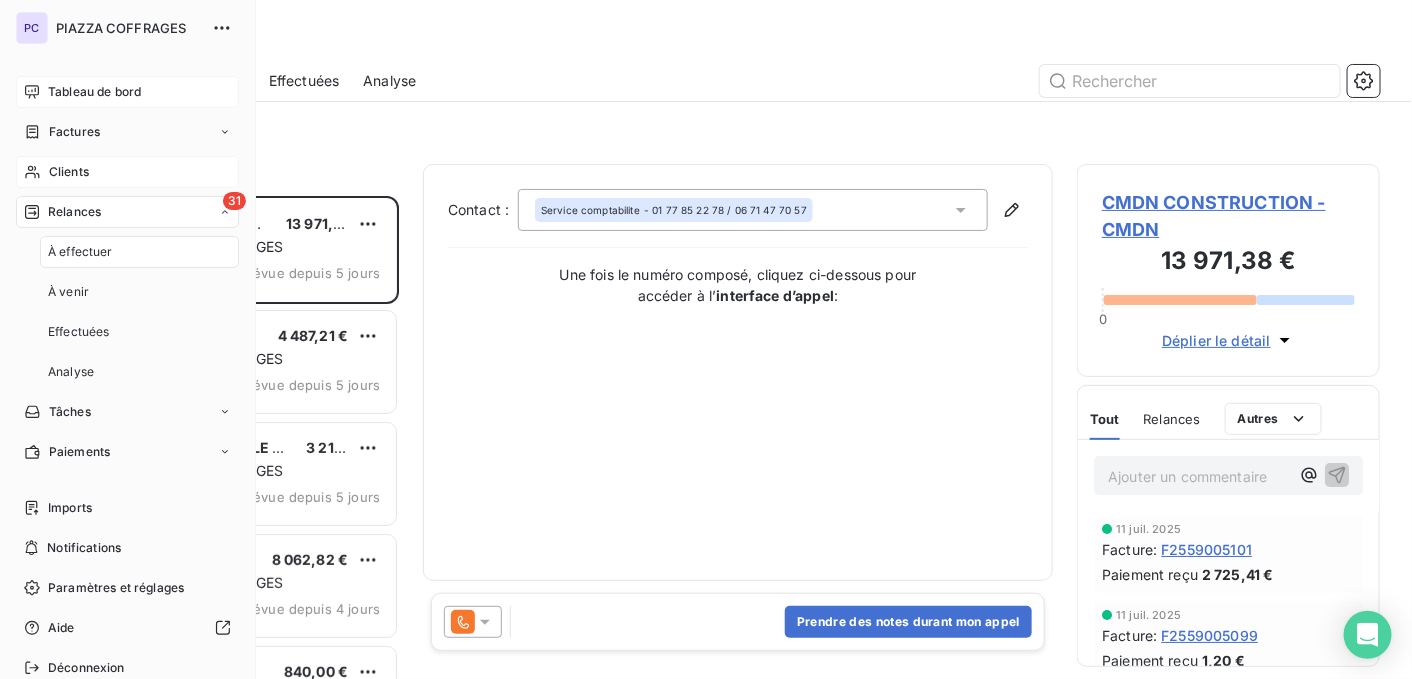 scroll, scrollTop: 15, scrollLeft: 15, axis: both 